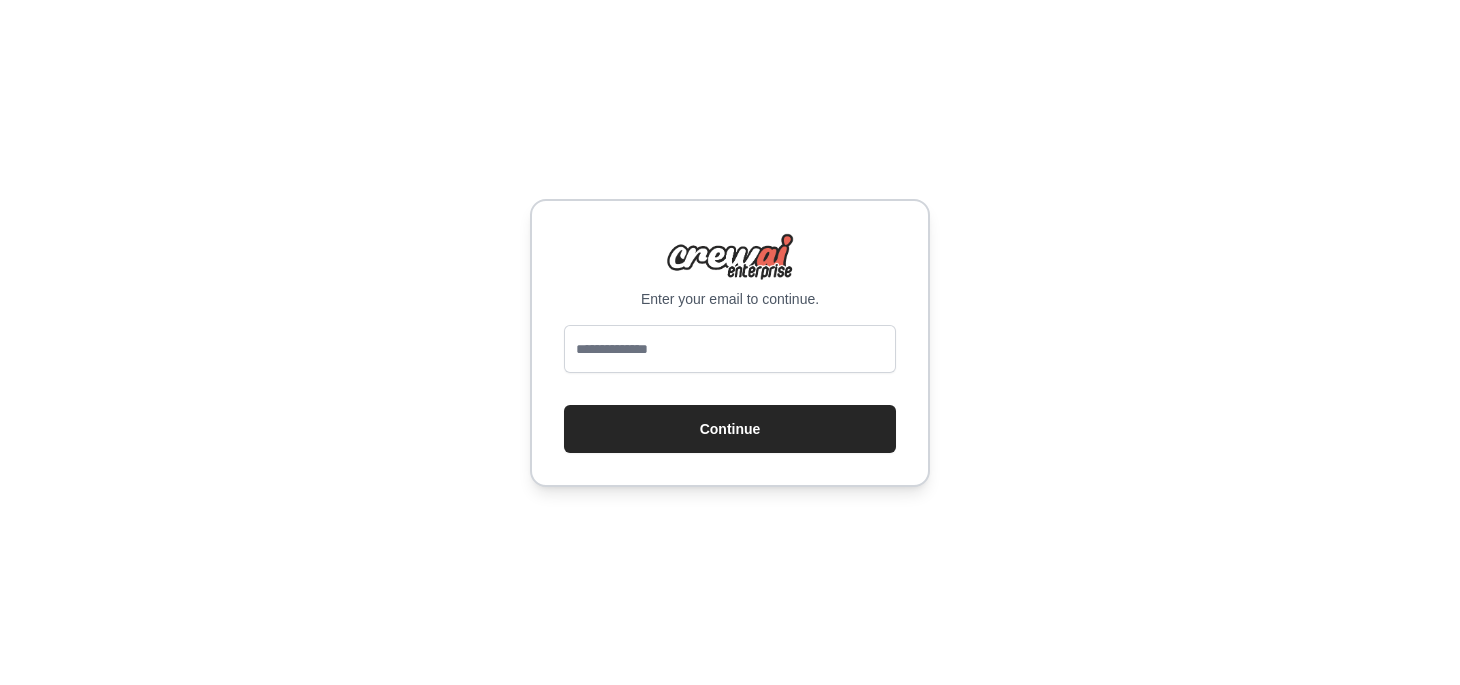 scroll, scrollTop: 0, scrollLeft: 0, axis: both 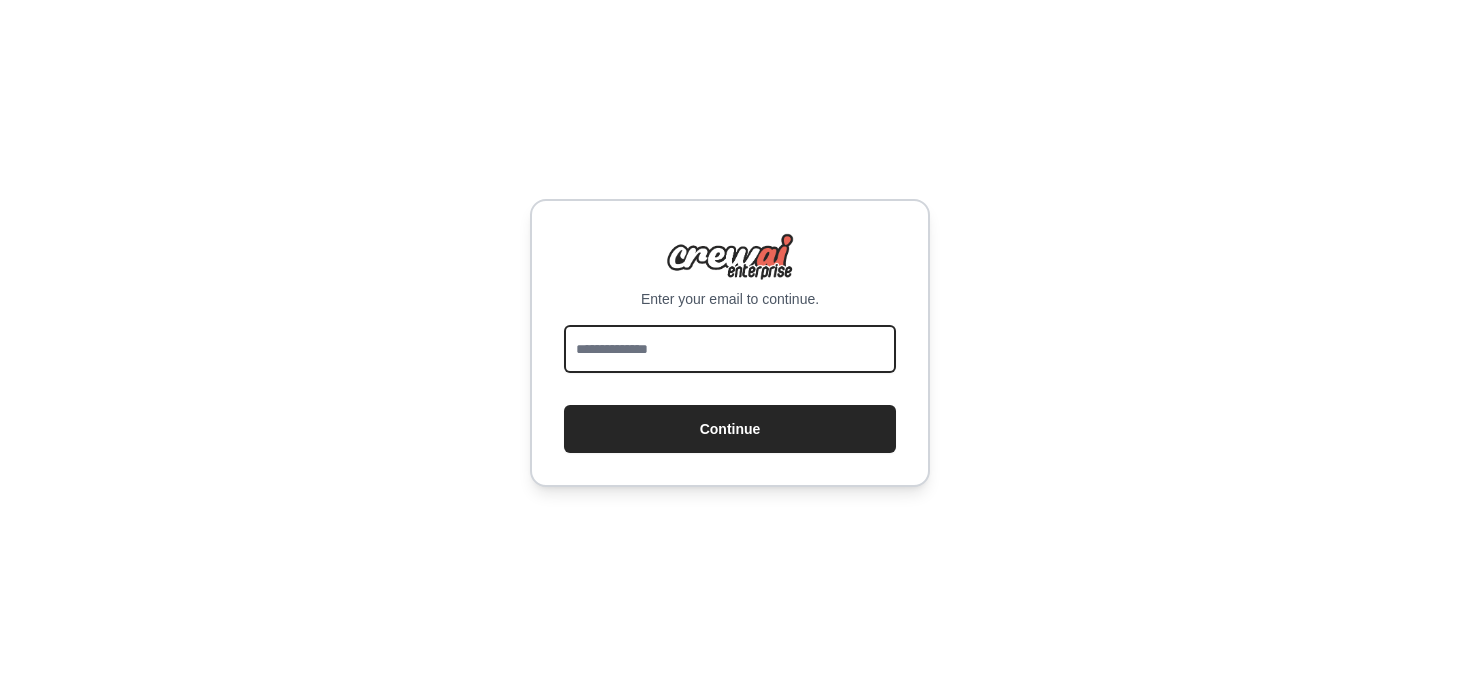 click at bounding box center [730, 349] 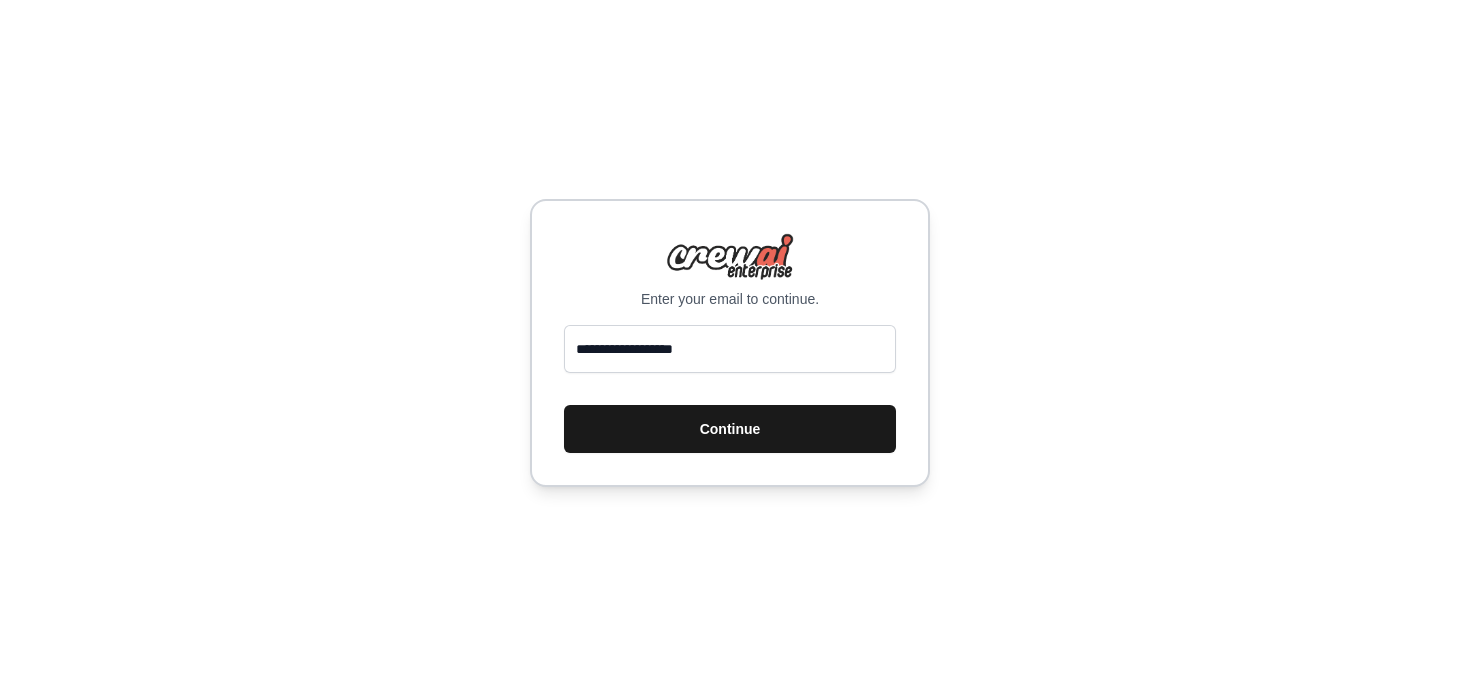 click on "Continue" at bounding box center [730, 429] 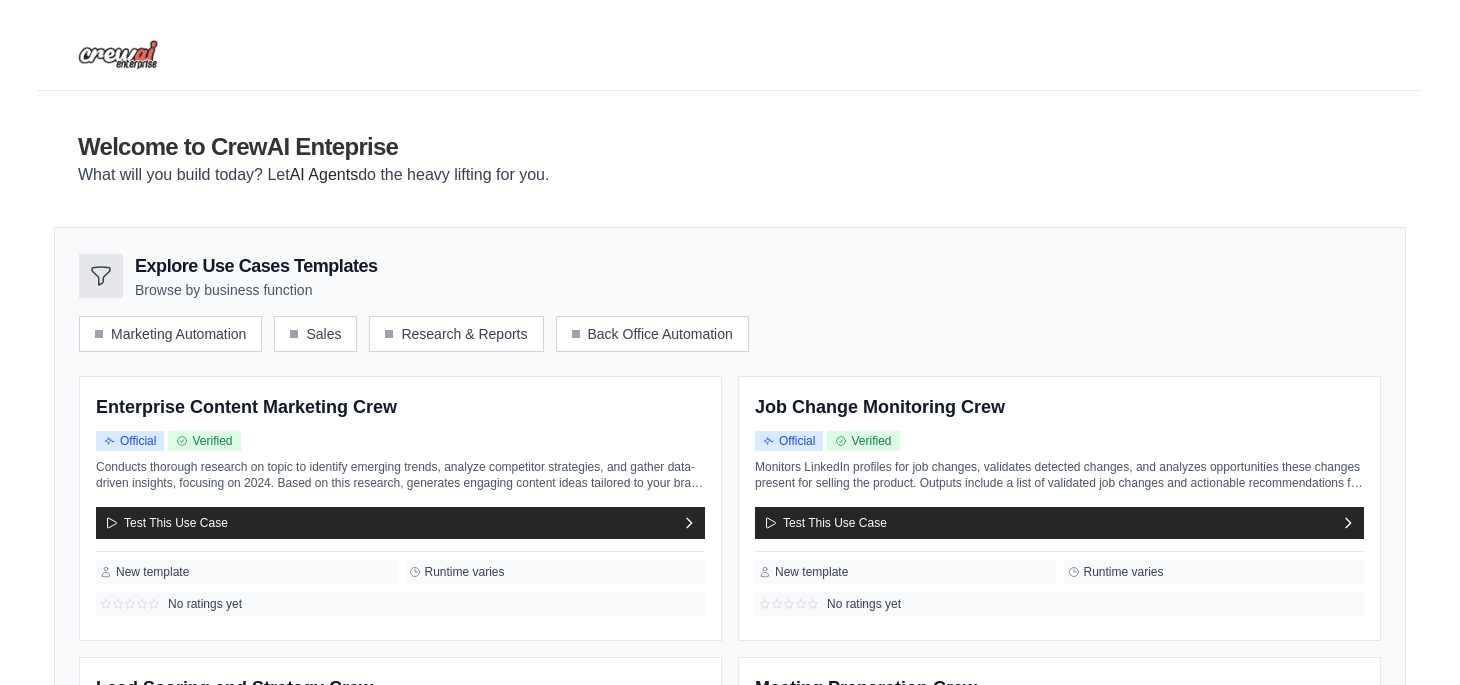 scroll, scrollTop: 0, scrollLeft: 0, axis: both 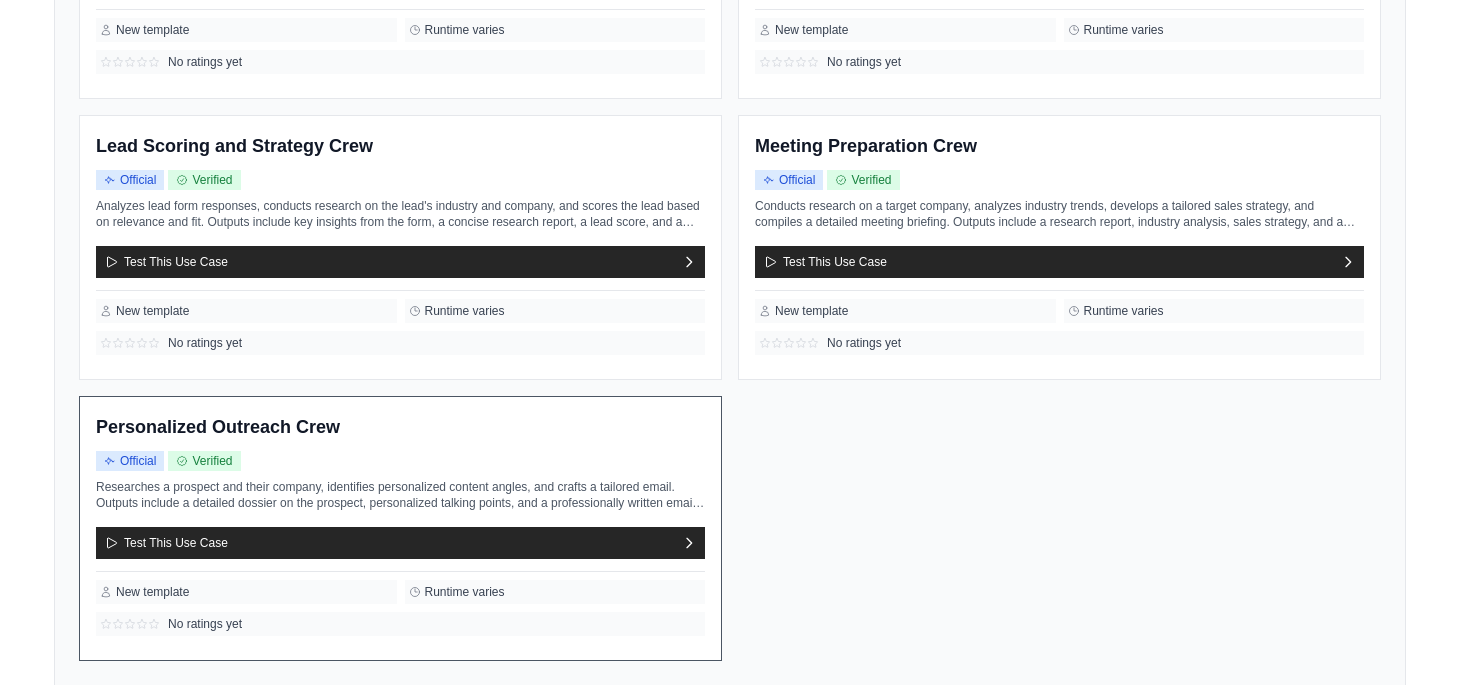 click on "Personalized Outreach Crew" at bounding box center (400, 428) 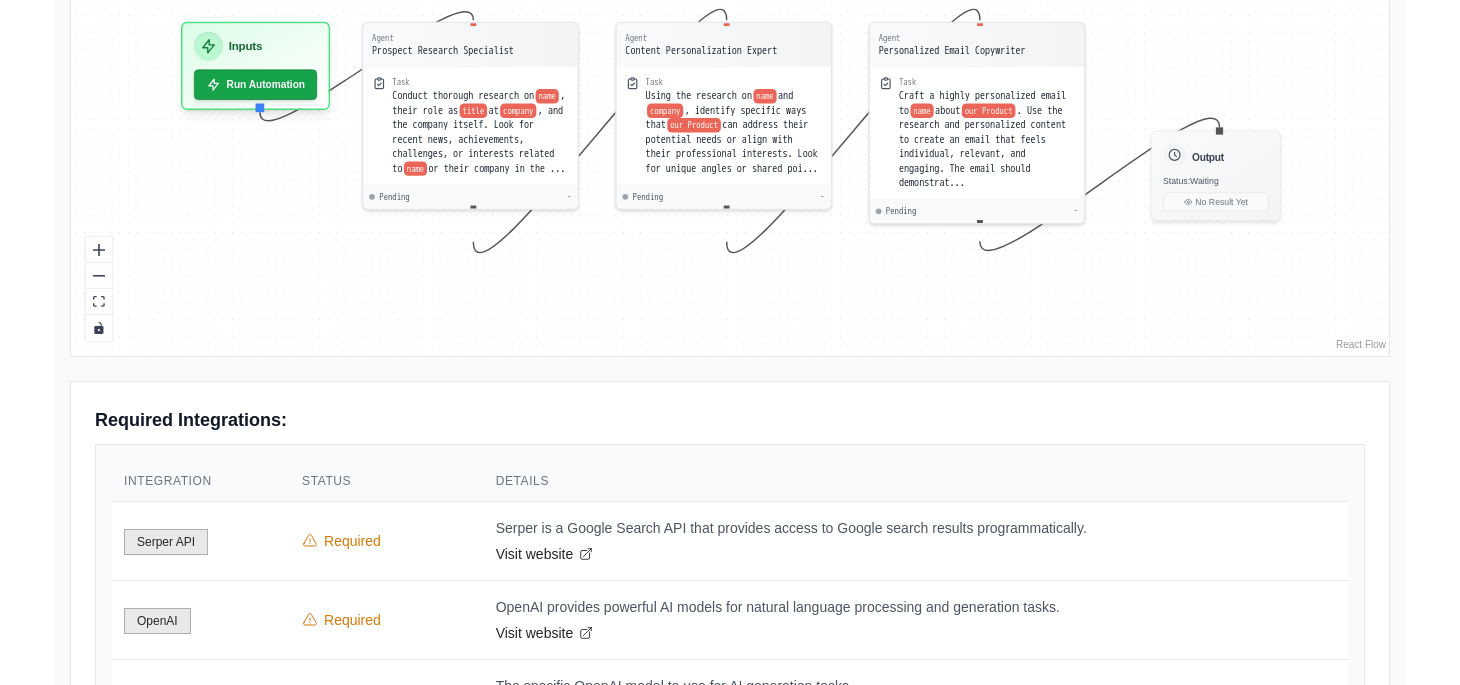 scroll, scrollTop: 690, scrollLeft: 0, axis: vertical 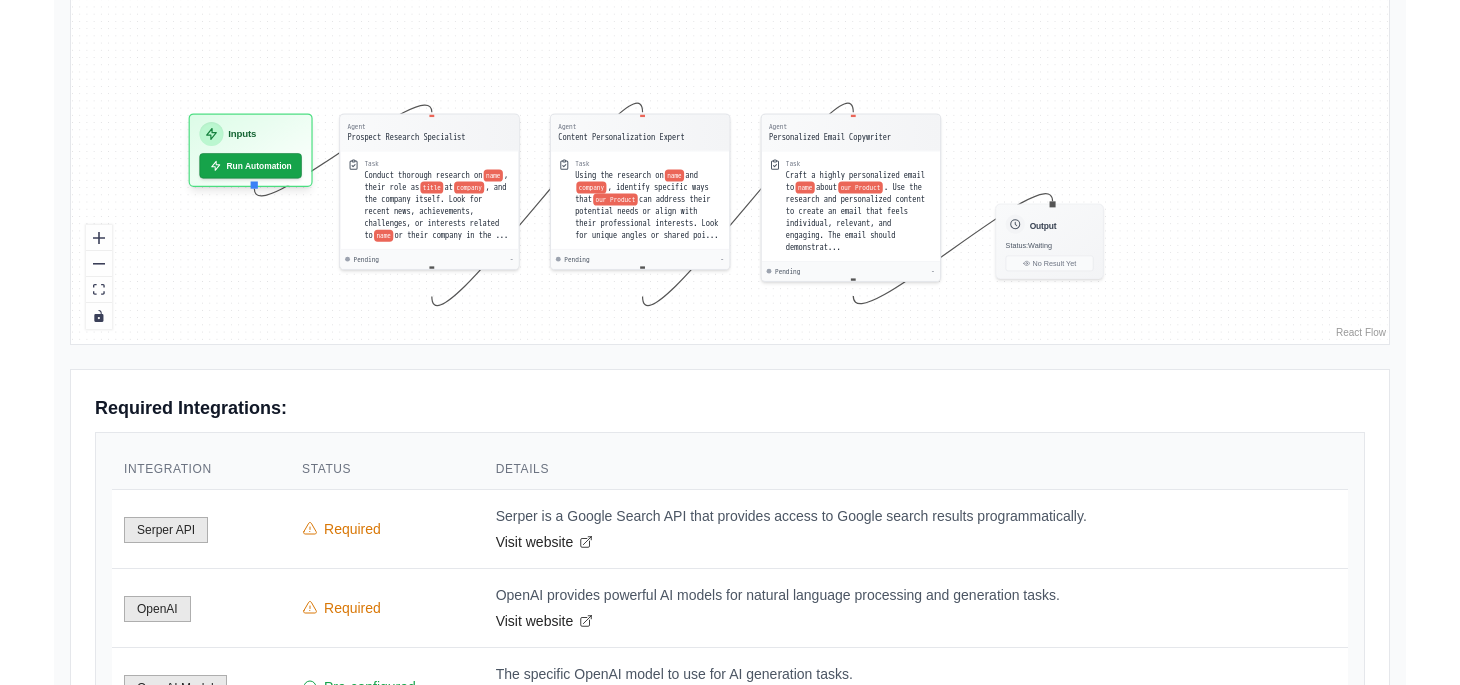 drag, startPoint x: 354, startPoint y: 161, endPoint x: 317, endPoint y: 212, distance: 63.007935 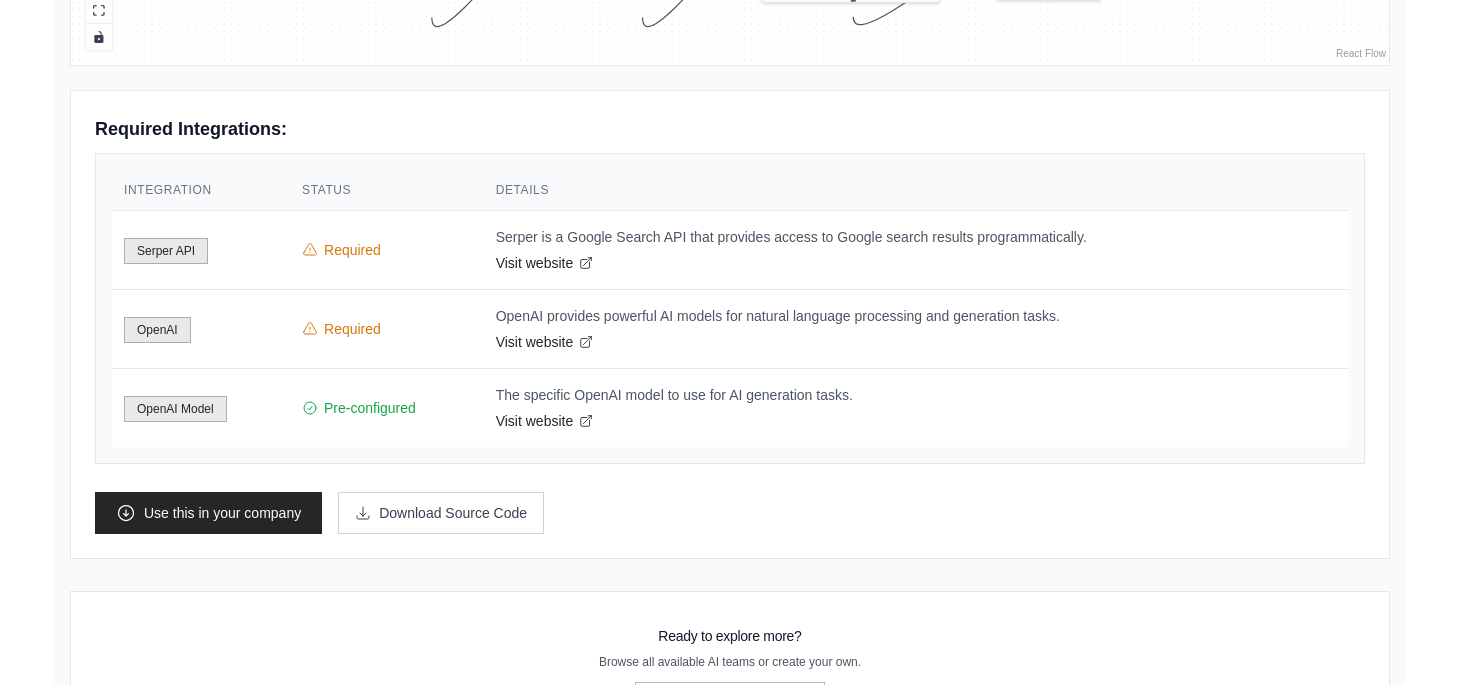 scroll, scrollTop: 1081, scrollLeft: 0, axis: vertical 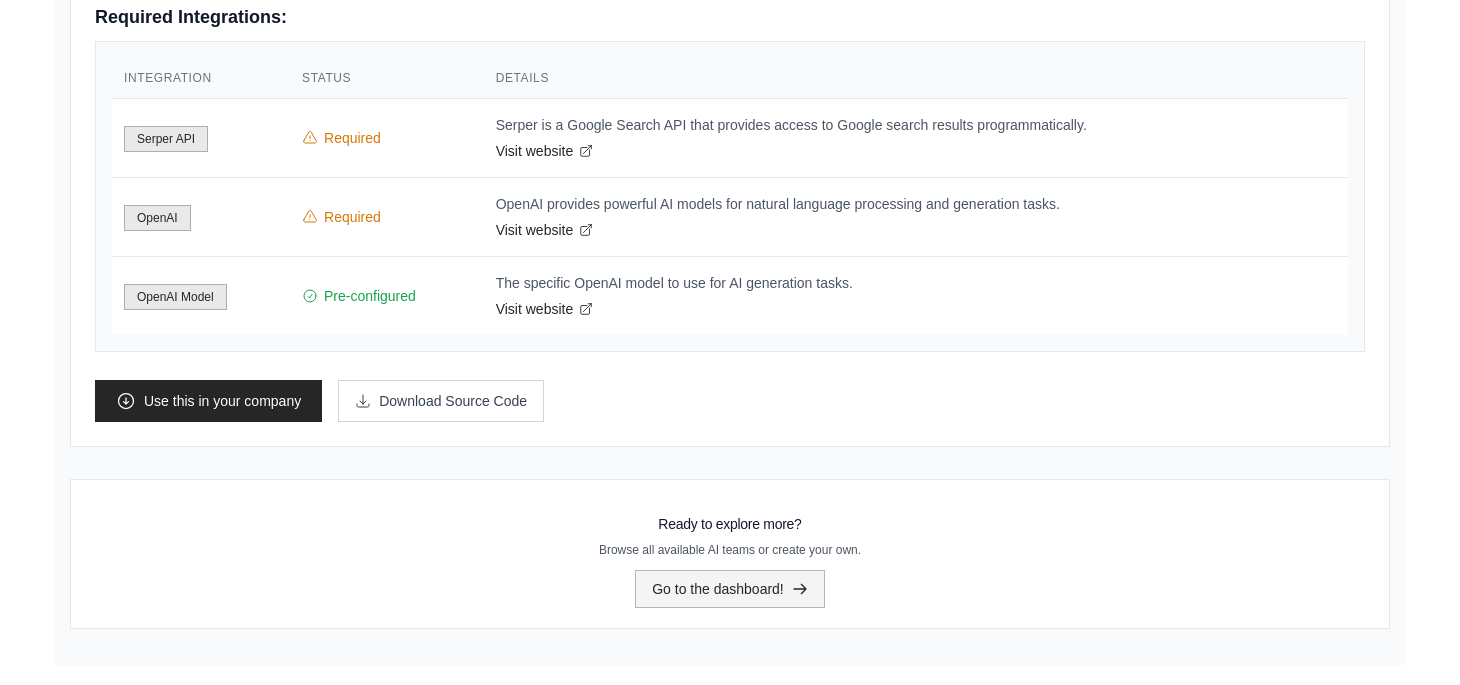 click on "Go to the dashboard!" at bounding box center [730, 589] 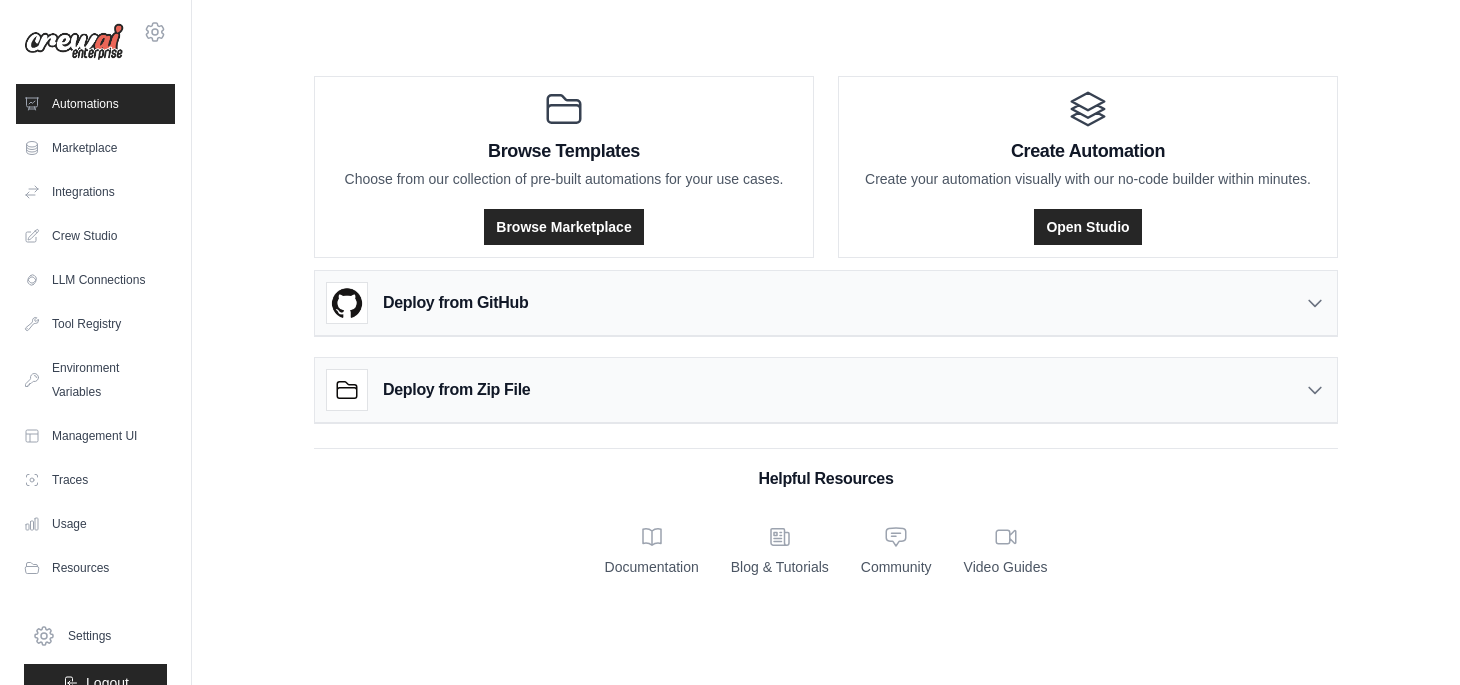 scroll, scrollTop: 0, scrollLeft: 0, axis: both 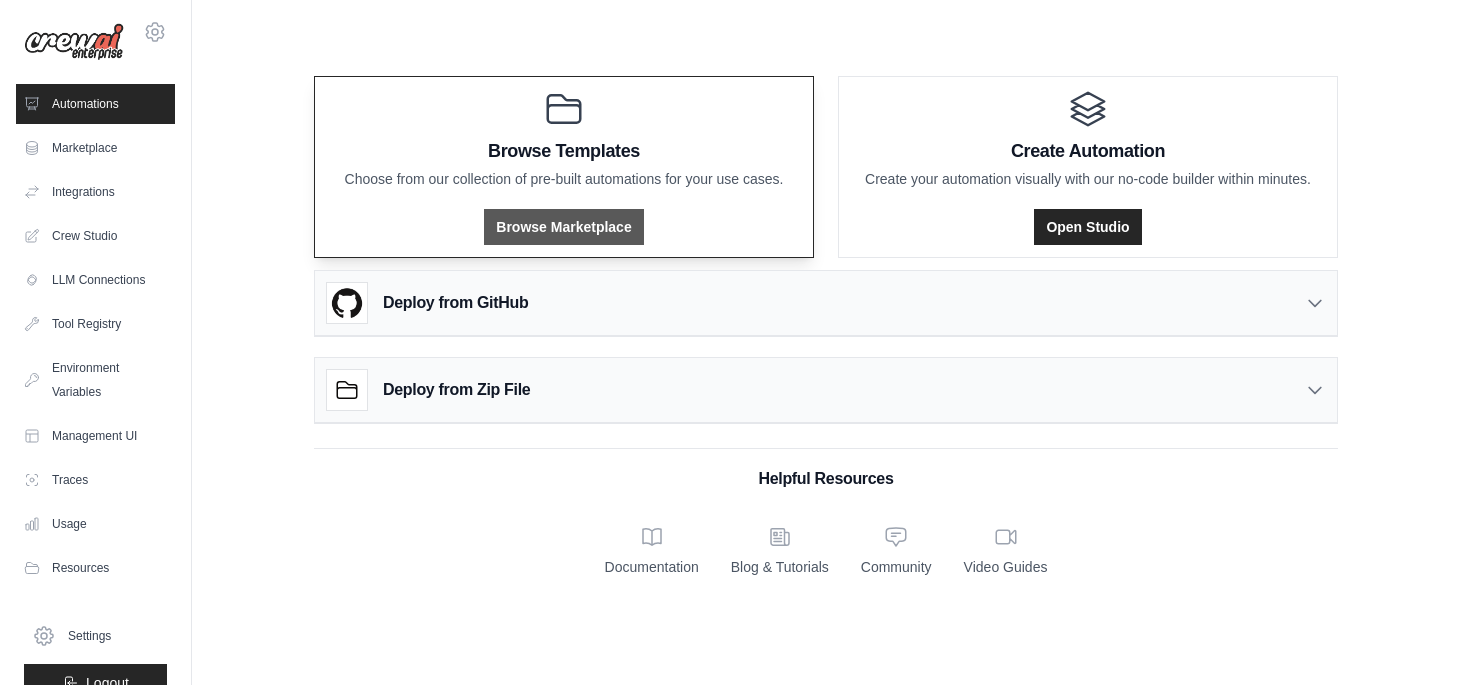 click on "Browse Marketplace" at bounding box center [563, 227] 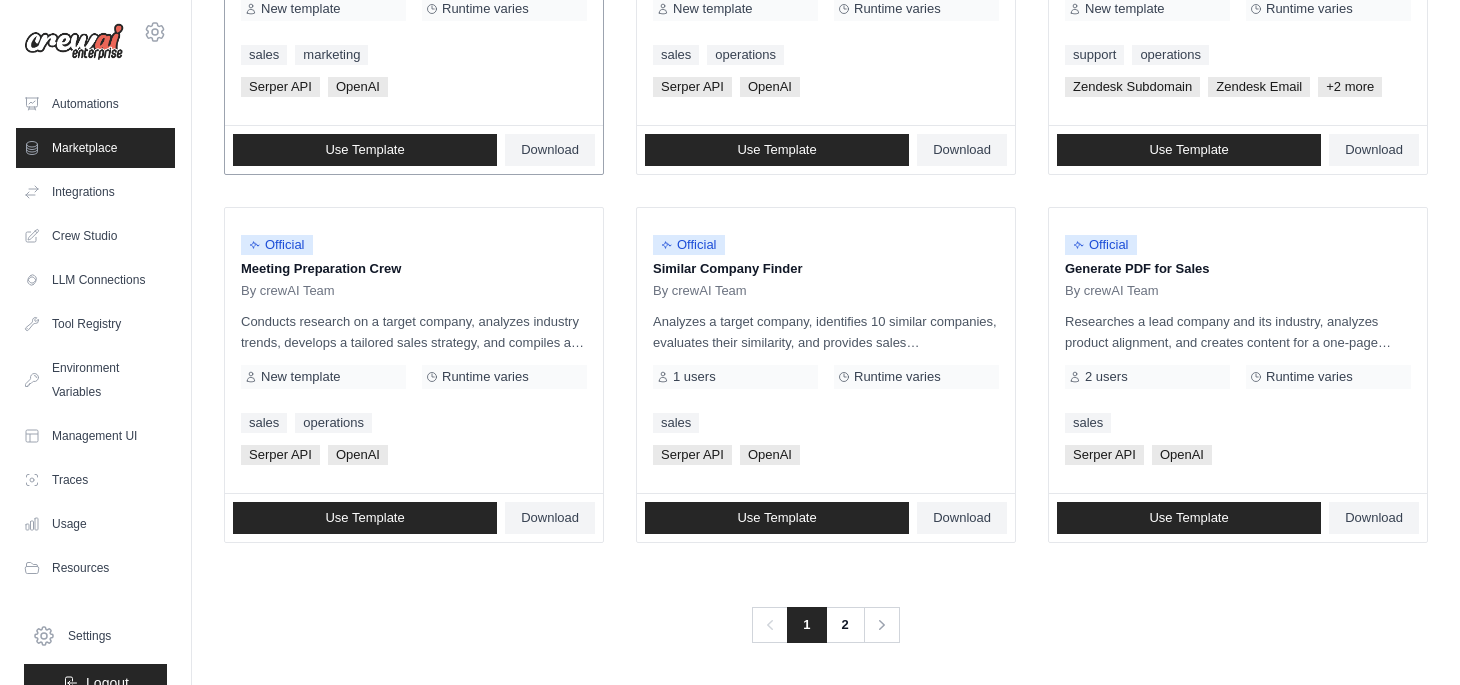 scroll, scrollTop: 1168, scrollLeft: 0, axis: vertical 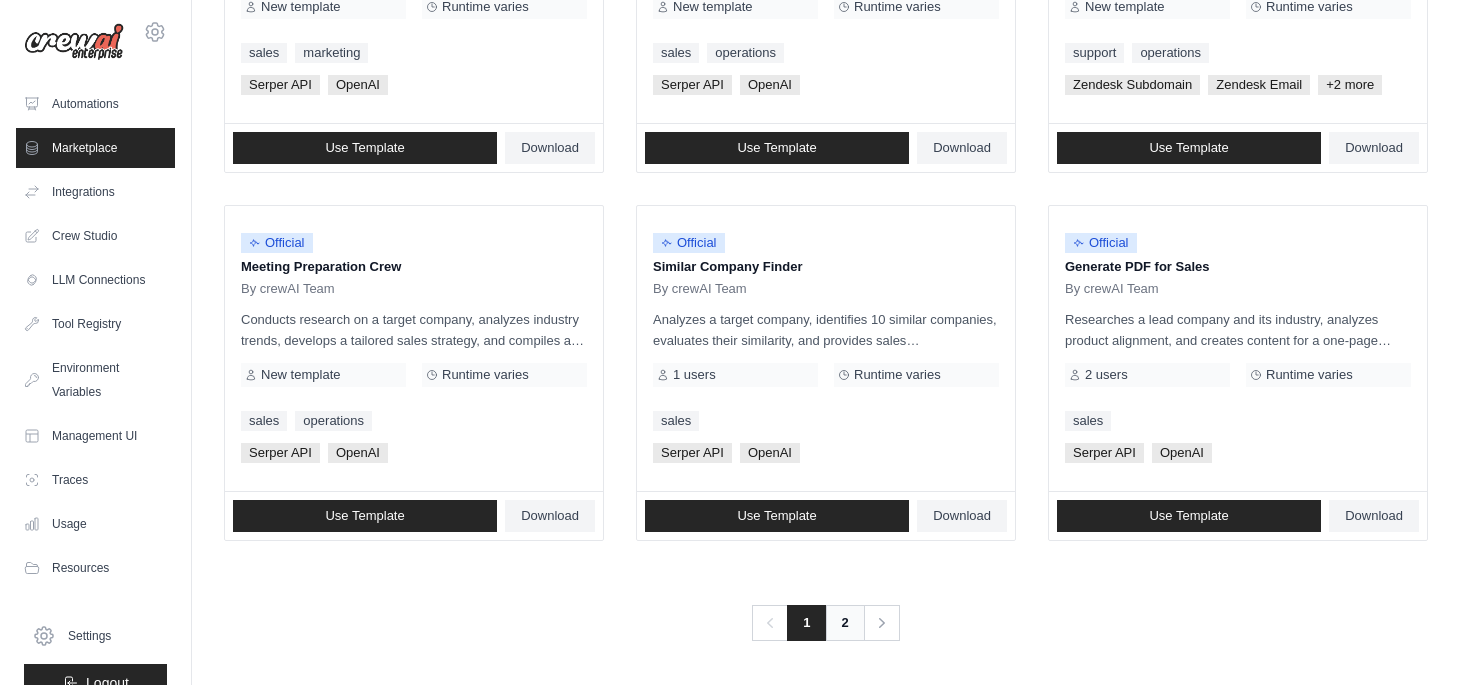 click on "2" at bounding box center (845, 623) 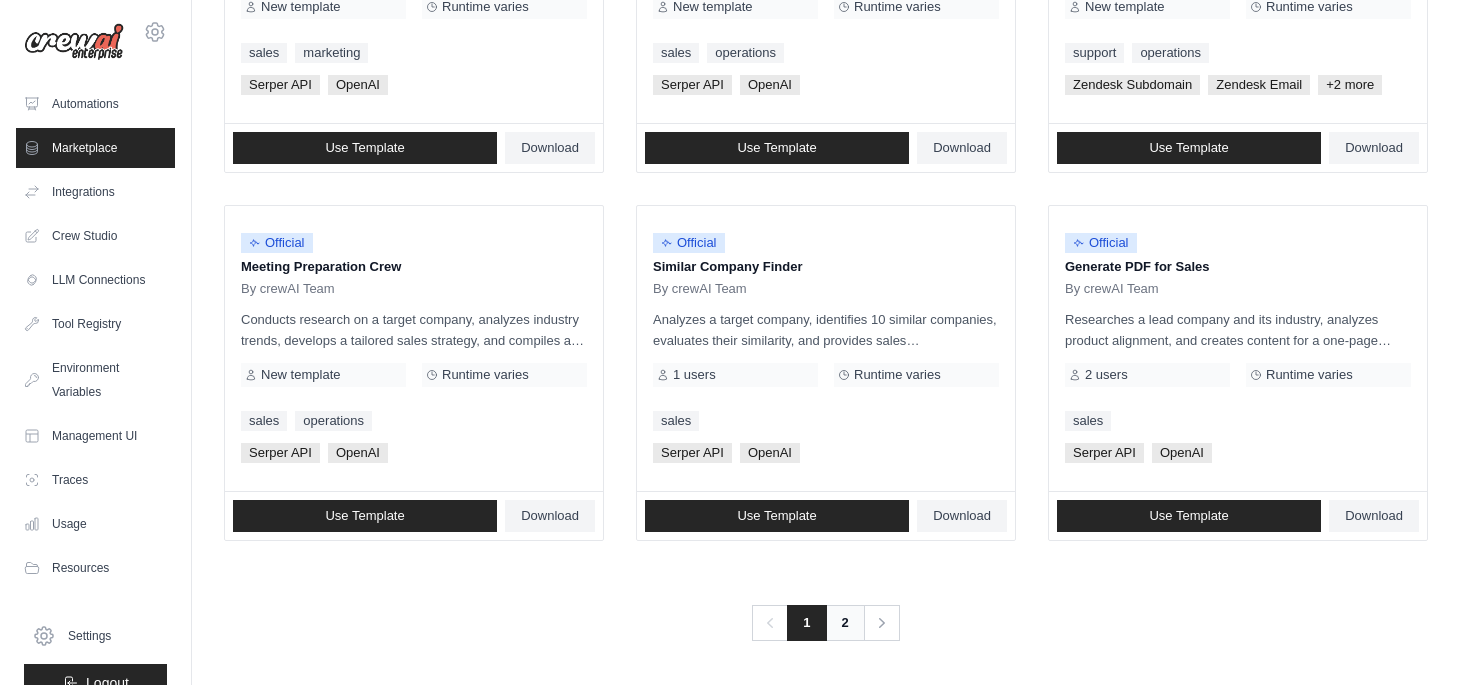 scroll, scrollTop: 0, scrollLeft: 0, axis: both 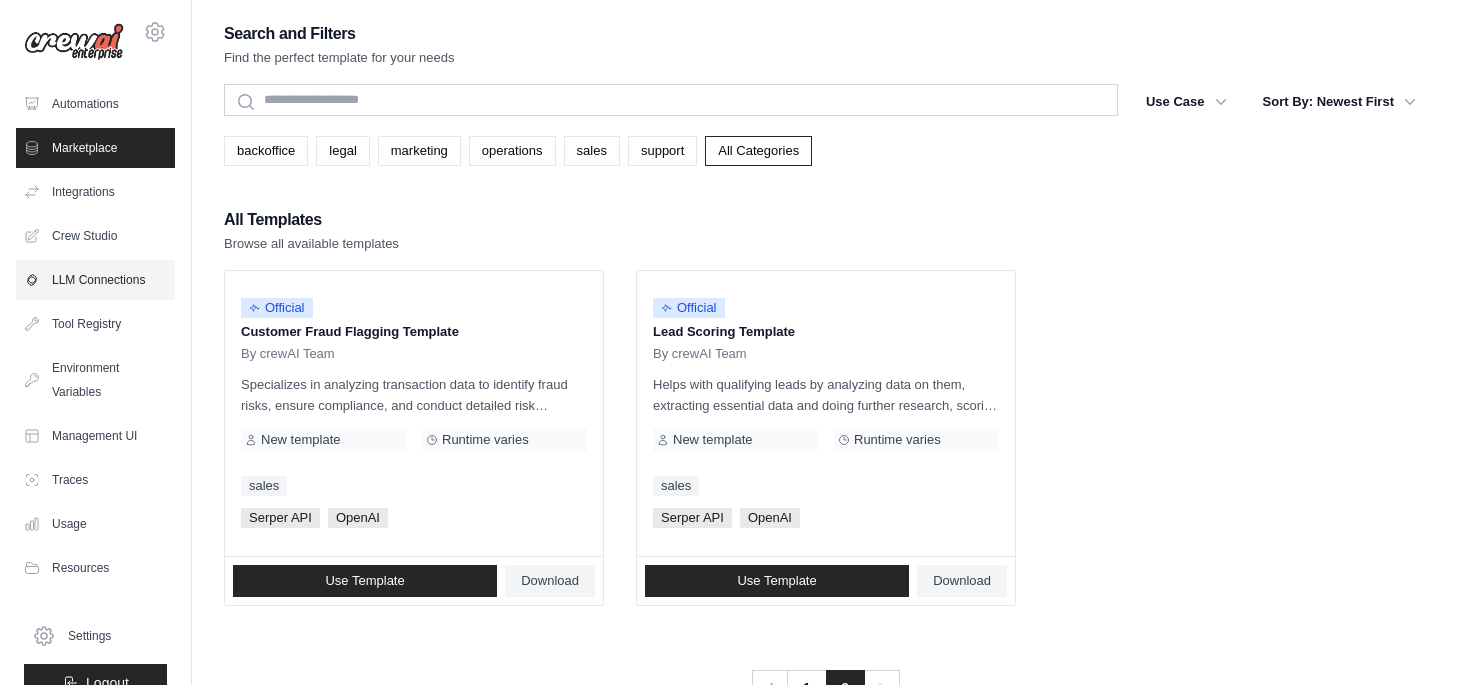 click on "LLM Connections" at bounding box center (95, 280) 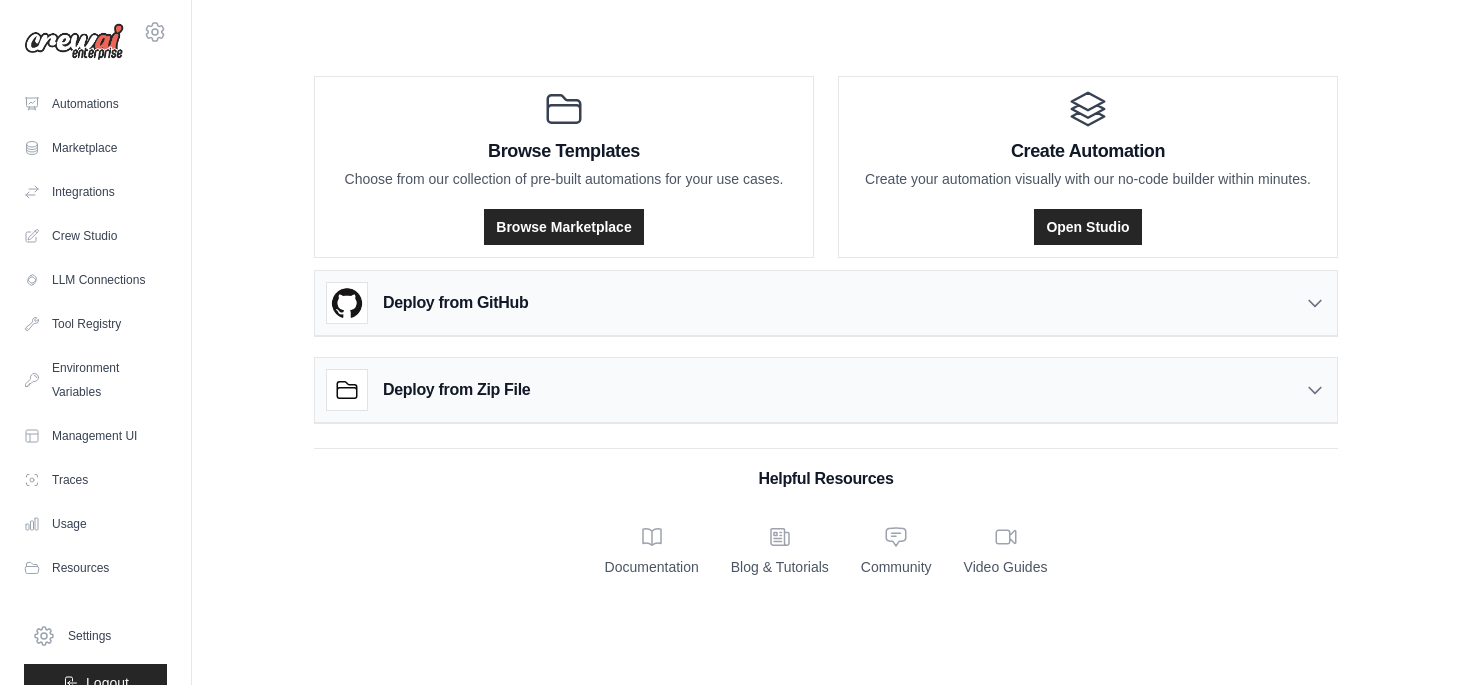 scroll, scrollTop: 0, scrollLeft: 0, axis: both 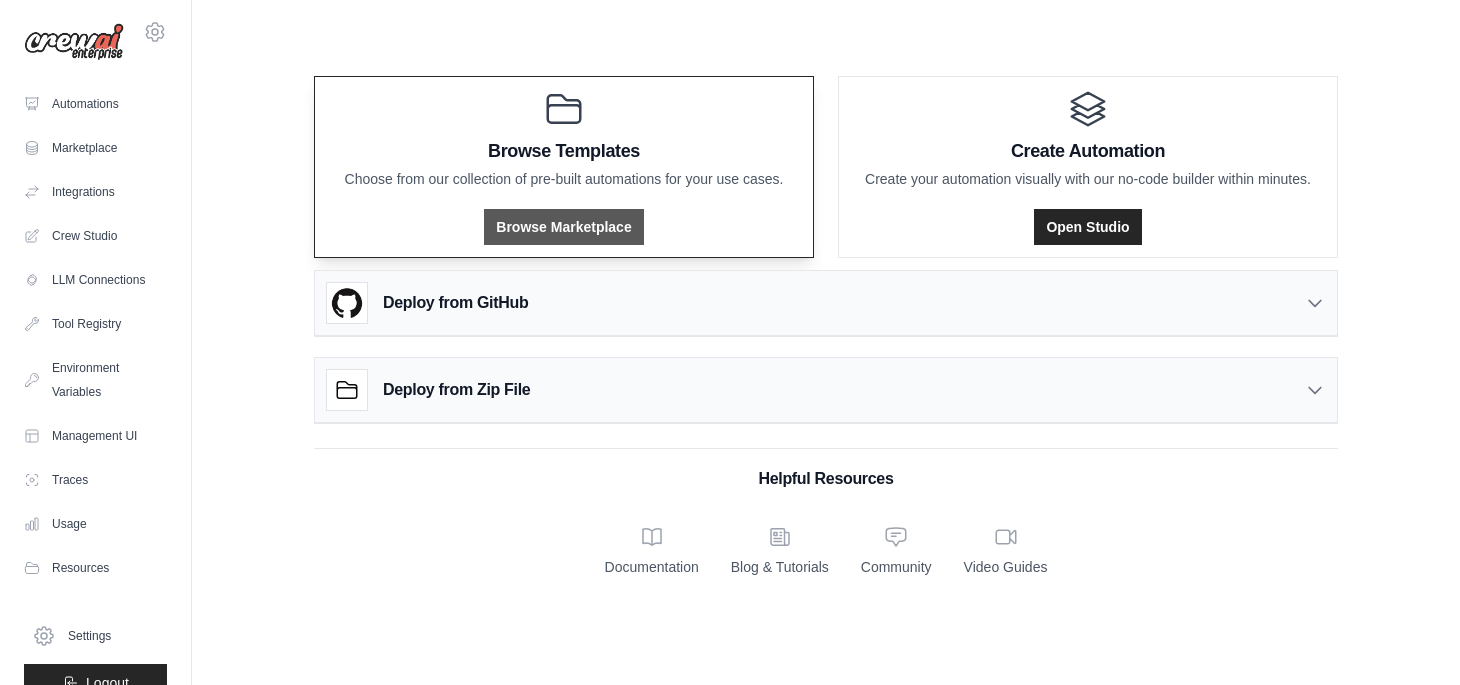 click on "Browse Marketplace" at bounding box center (563, 227) 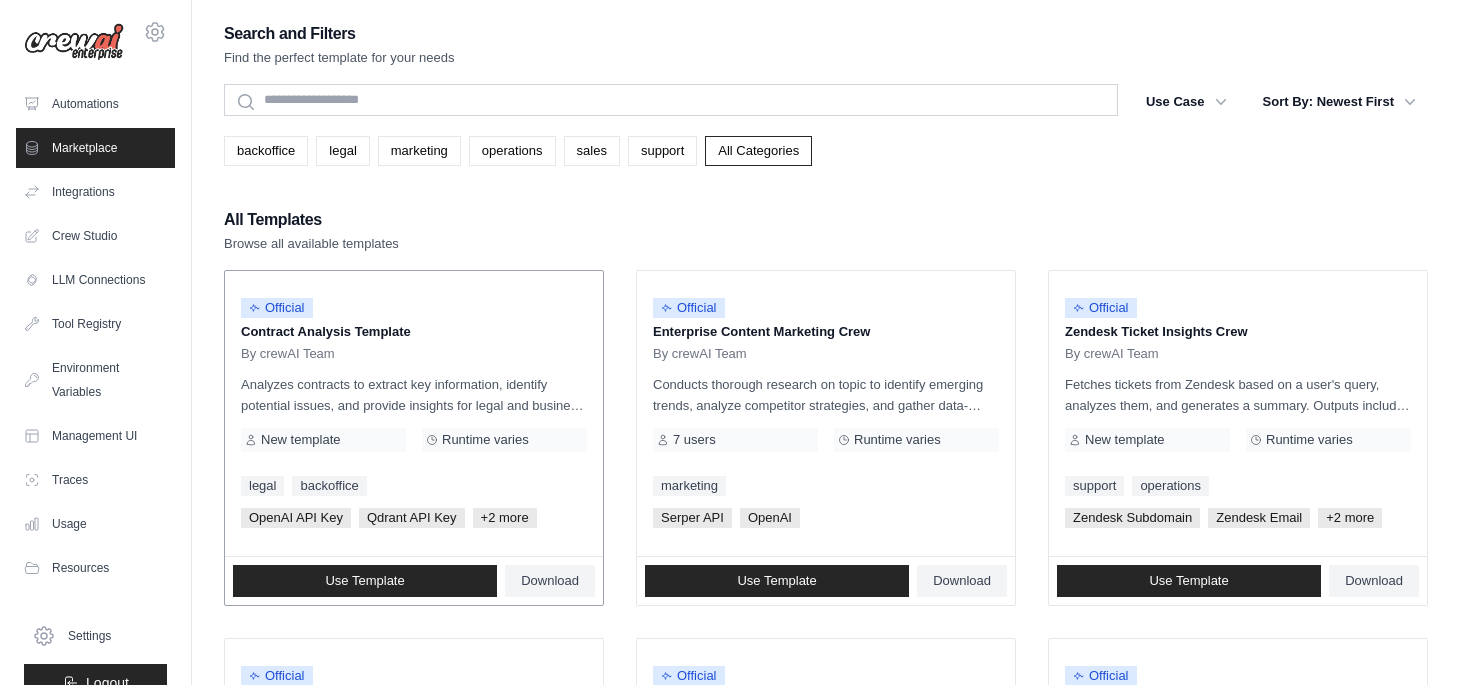 click on "Official" at bounding box center (414, 308) 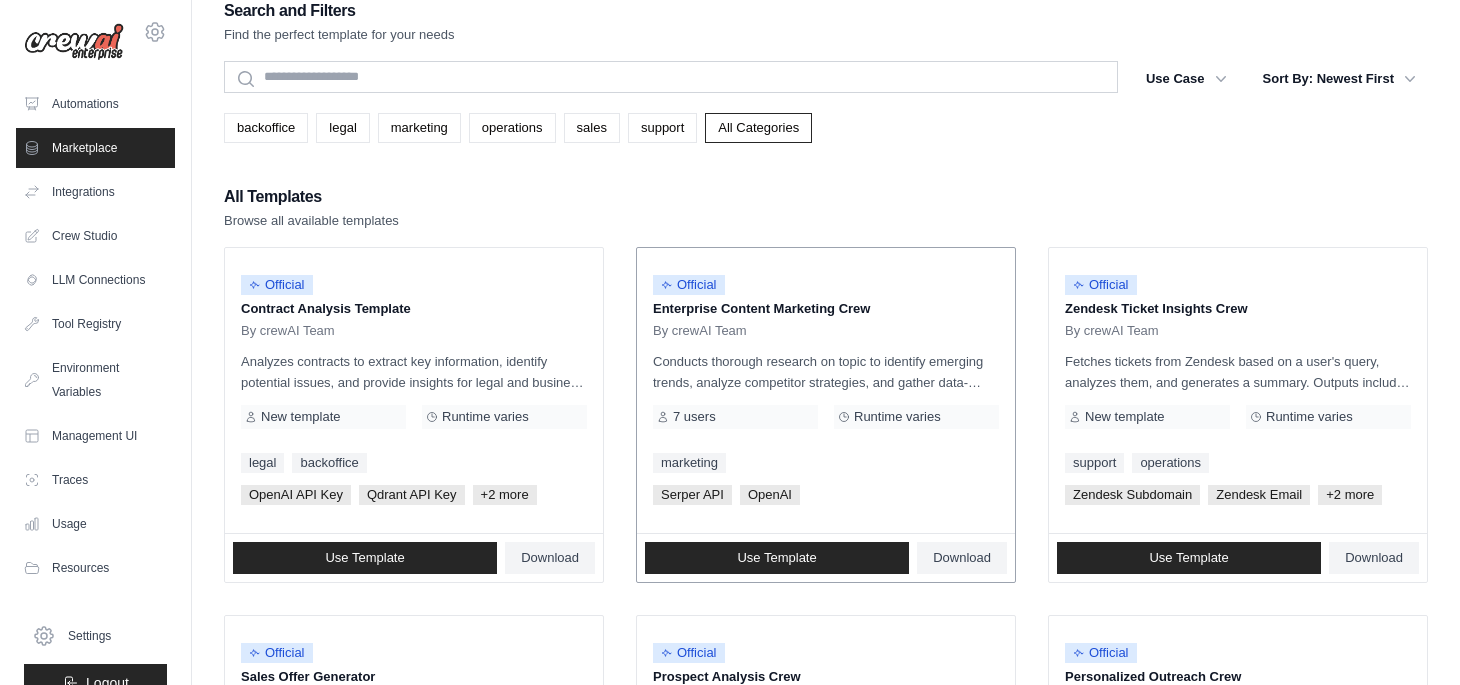 scroll, scrollTop: 25, scrollLeft: 0, axis: vertical 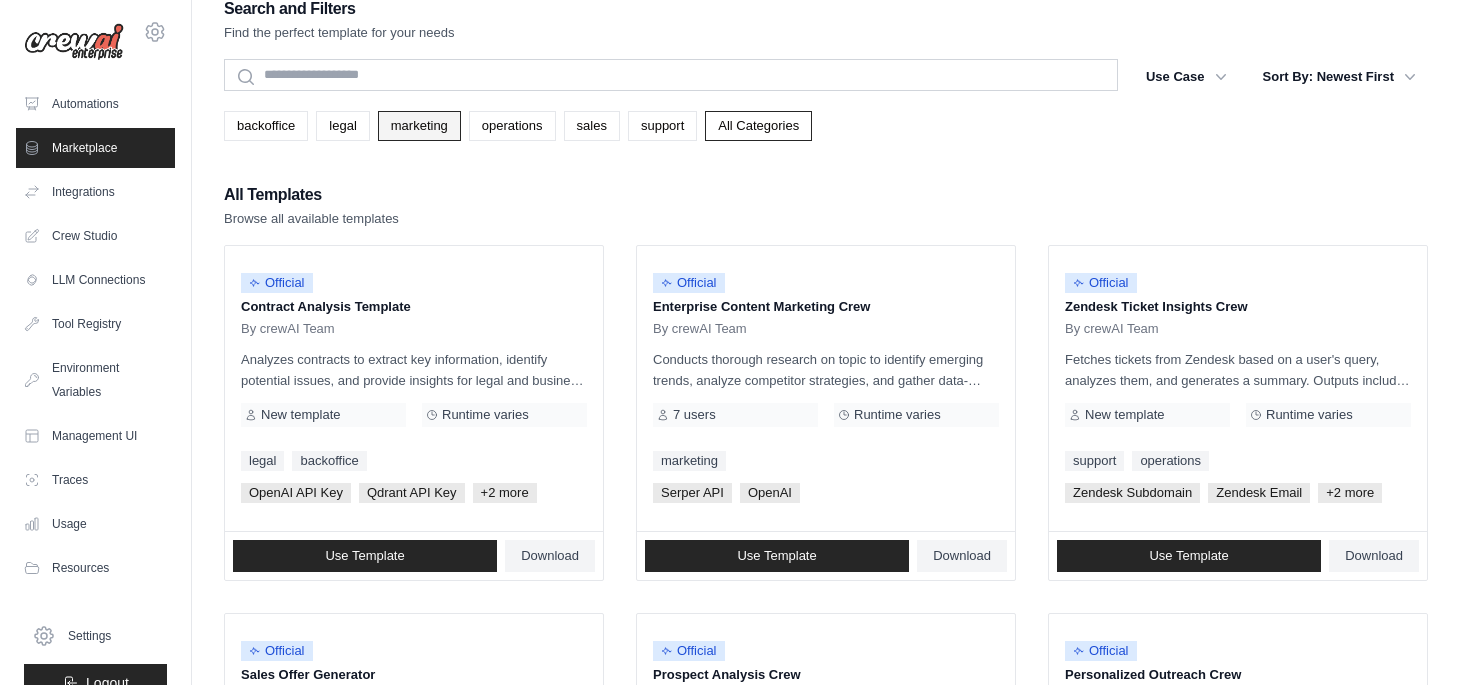 click on "marketing" at bounding box center [419, 126] 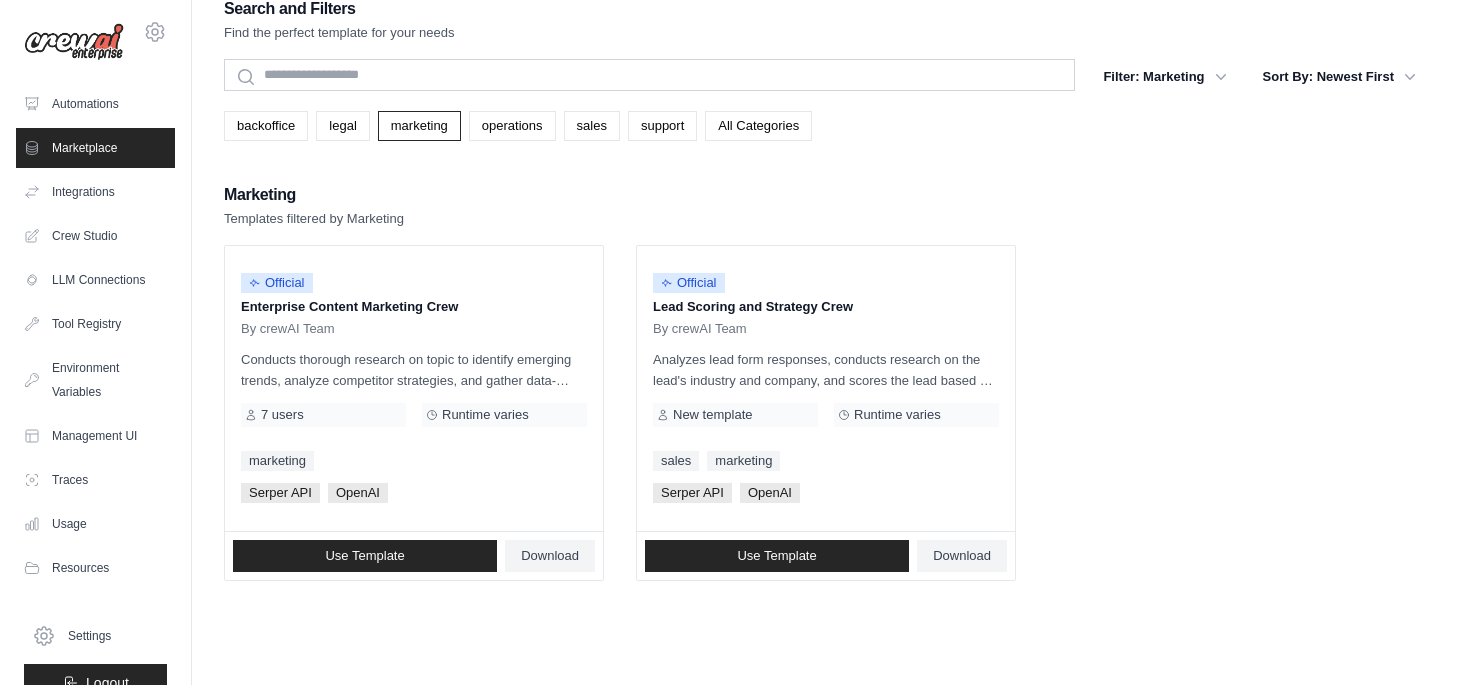 scroll, scrollTop: 0, scrollLeft: 0, axis: both 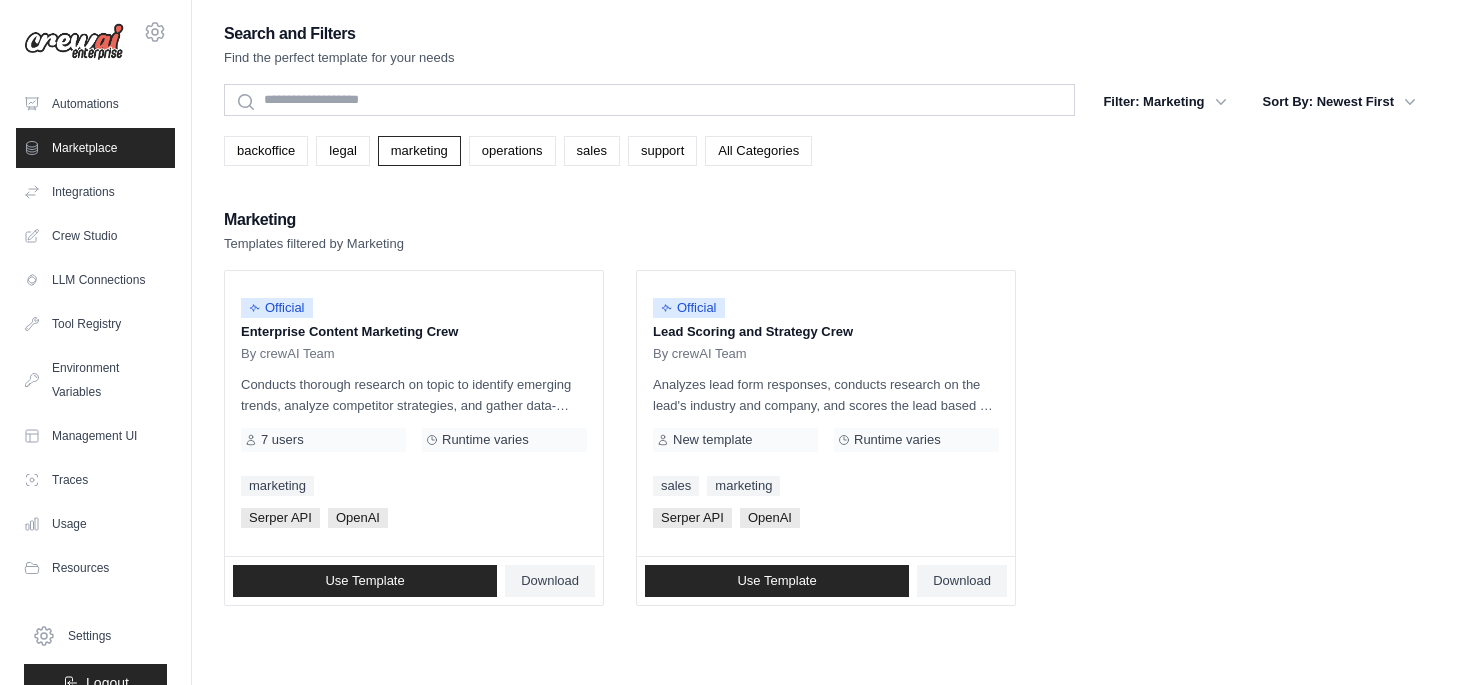 click on "backoffice
legal
marketing
operations
sales
support
All Categories" at bounding box center (826, 143) 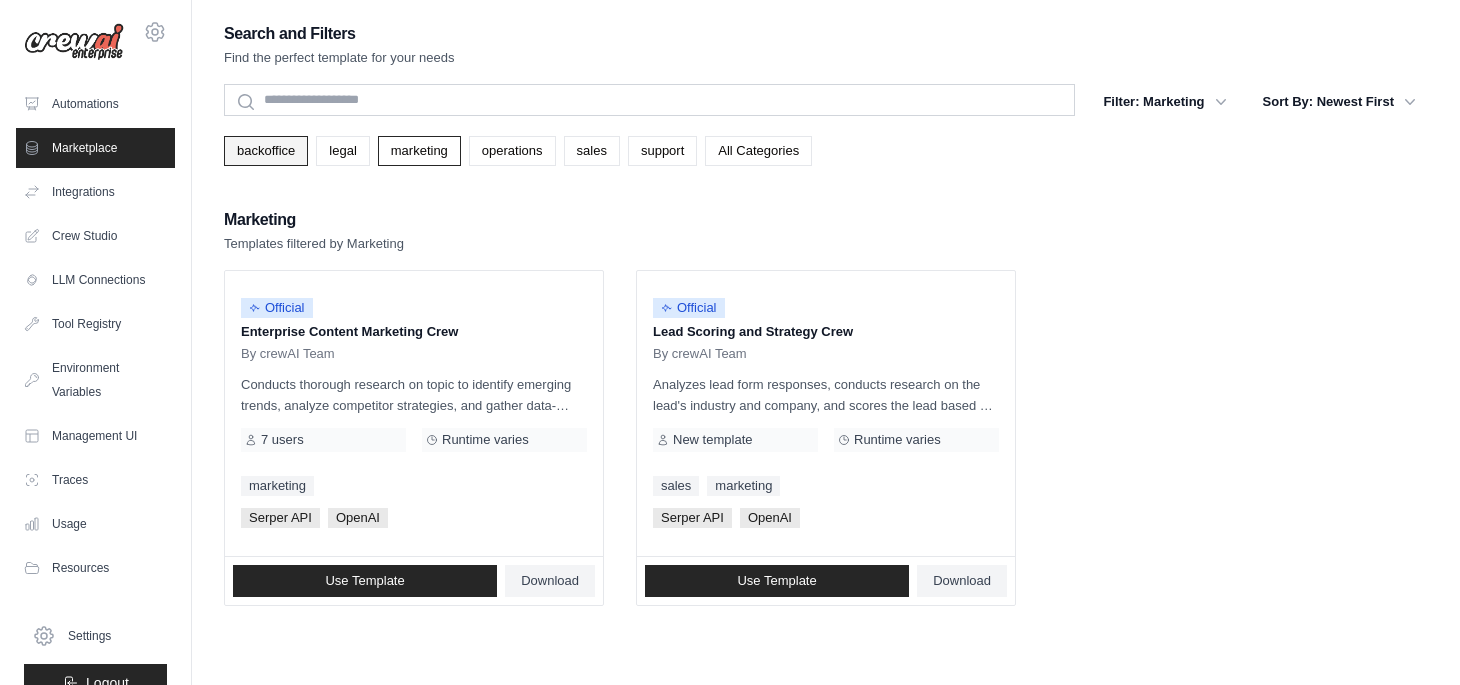 click on "backoffice" at bounding box center (266, 151) 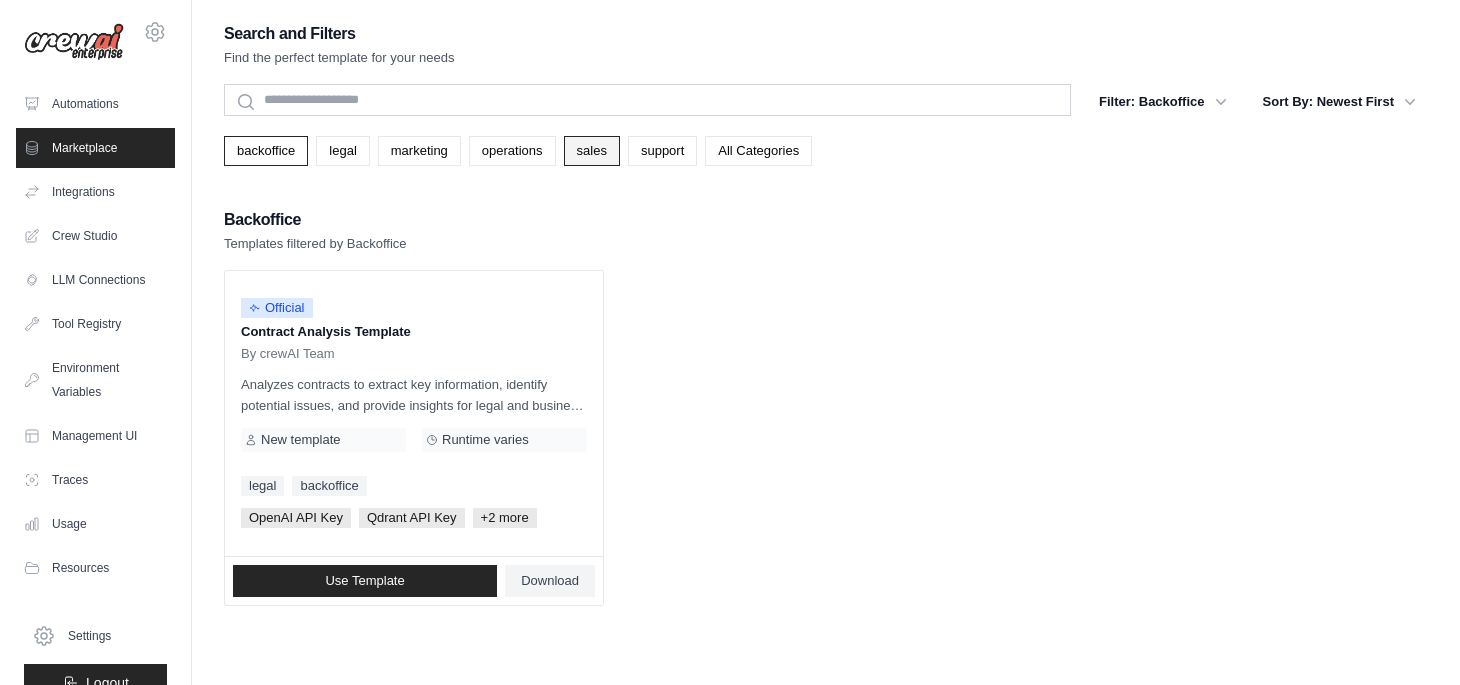 click on "sales" at bounding box center (592, 151) 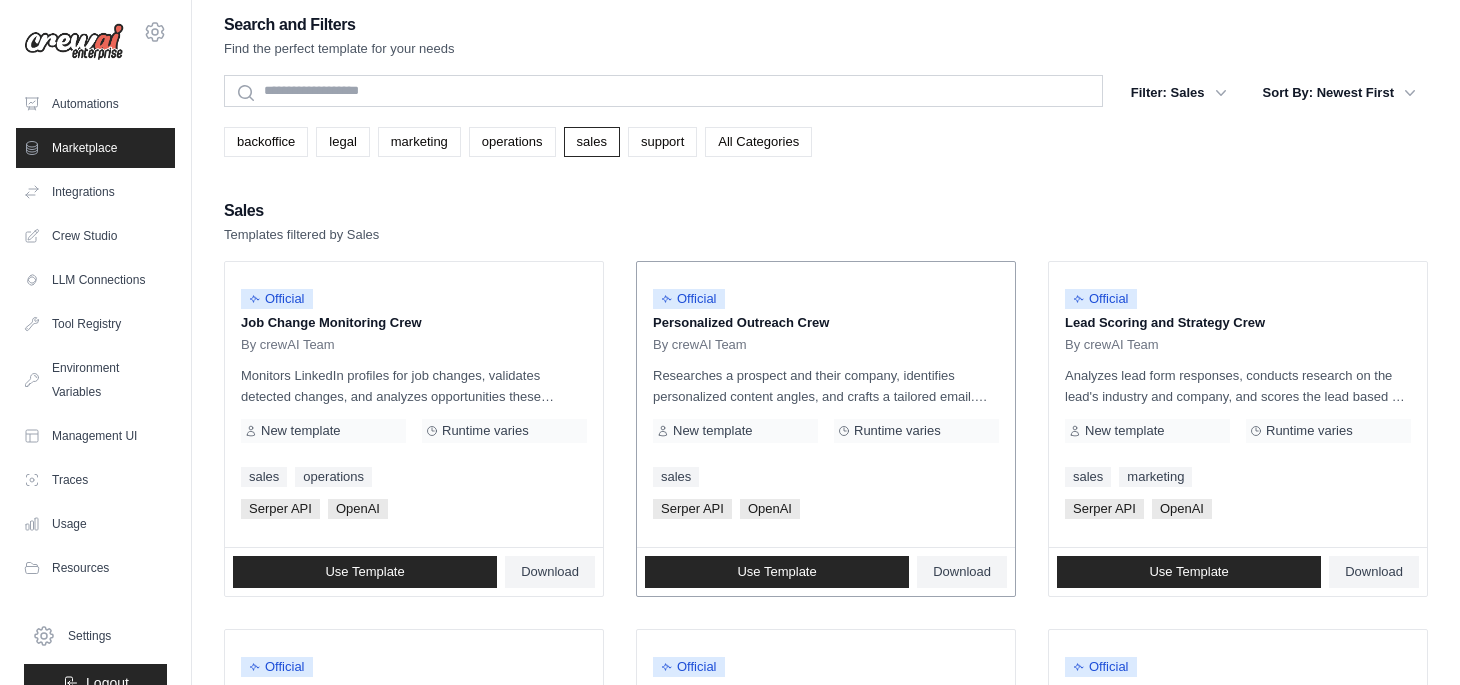 scroll, scrollTop: 12, scrollLeft: 0, axis: vertical 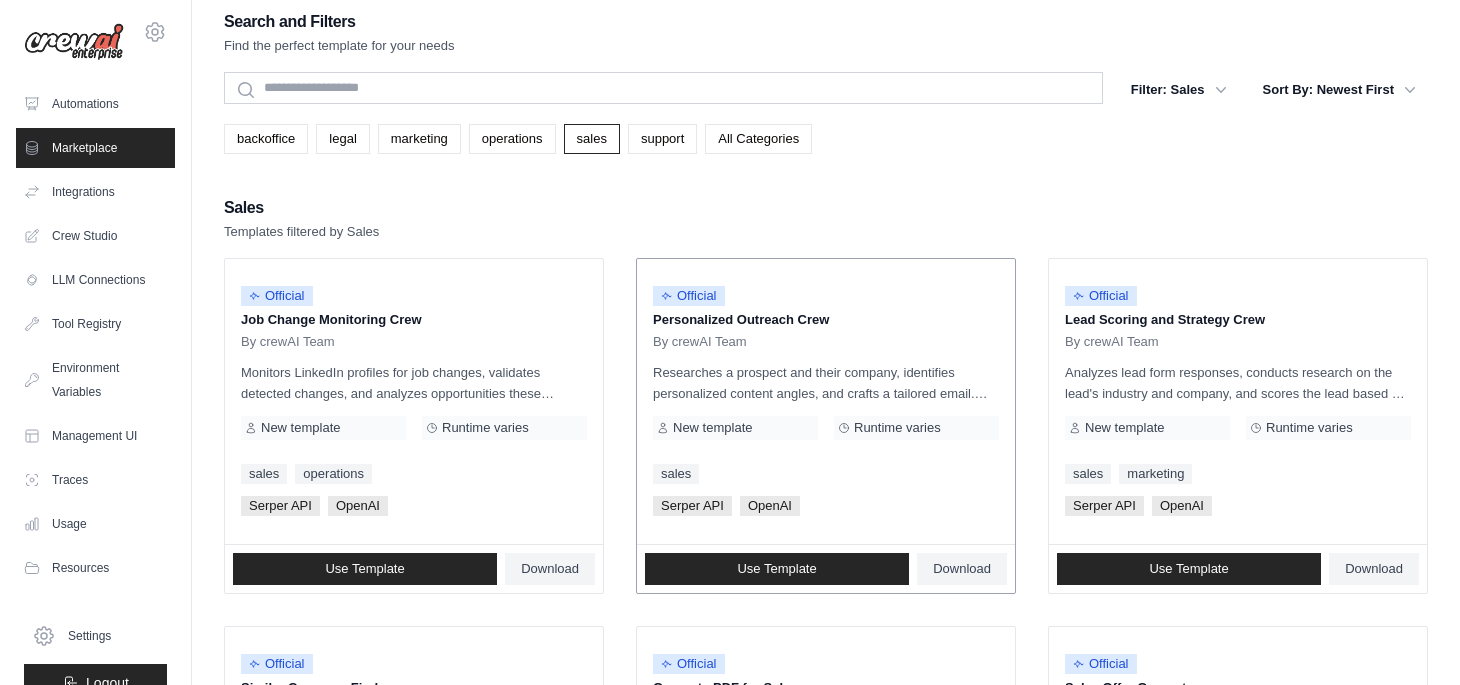 click on "Personalized Outreach Crew" at bounding box center (826, 320) 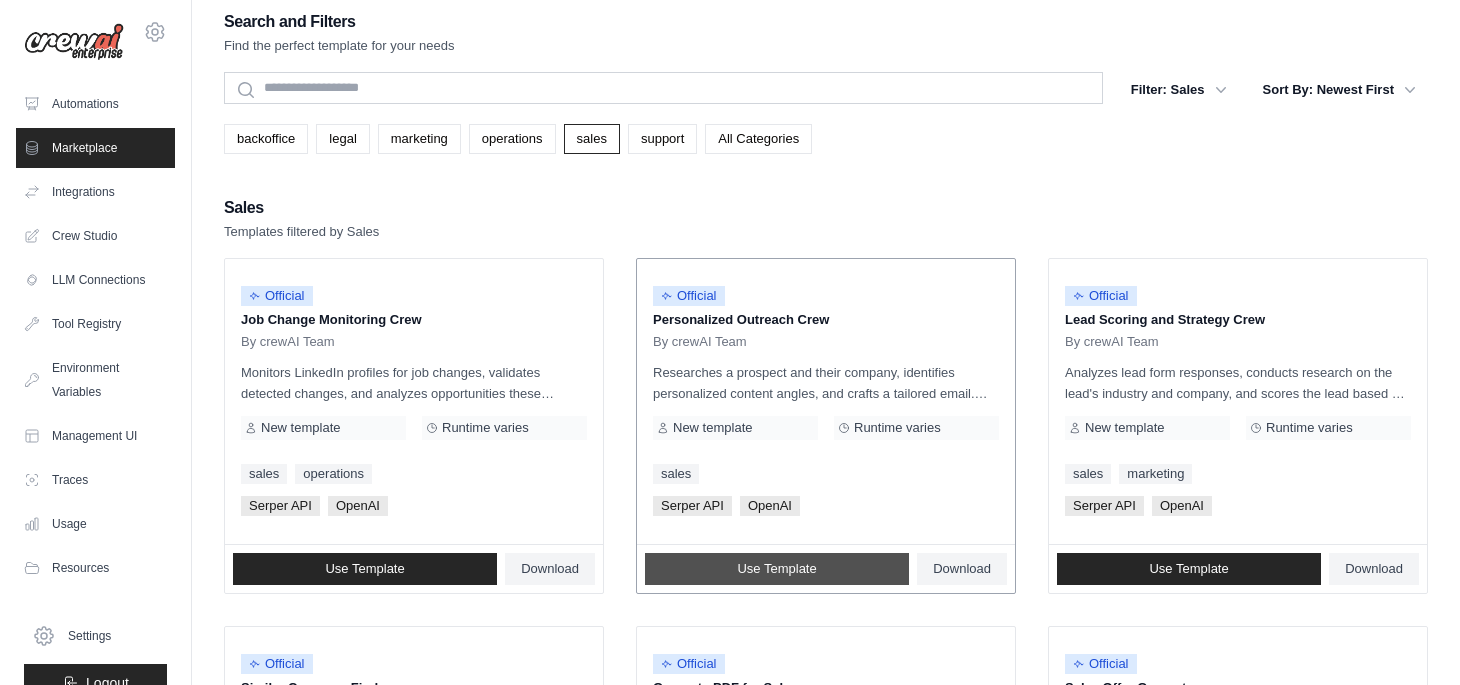 click on "Use Template" at bounding box center (777, 569) 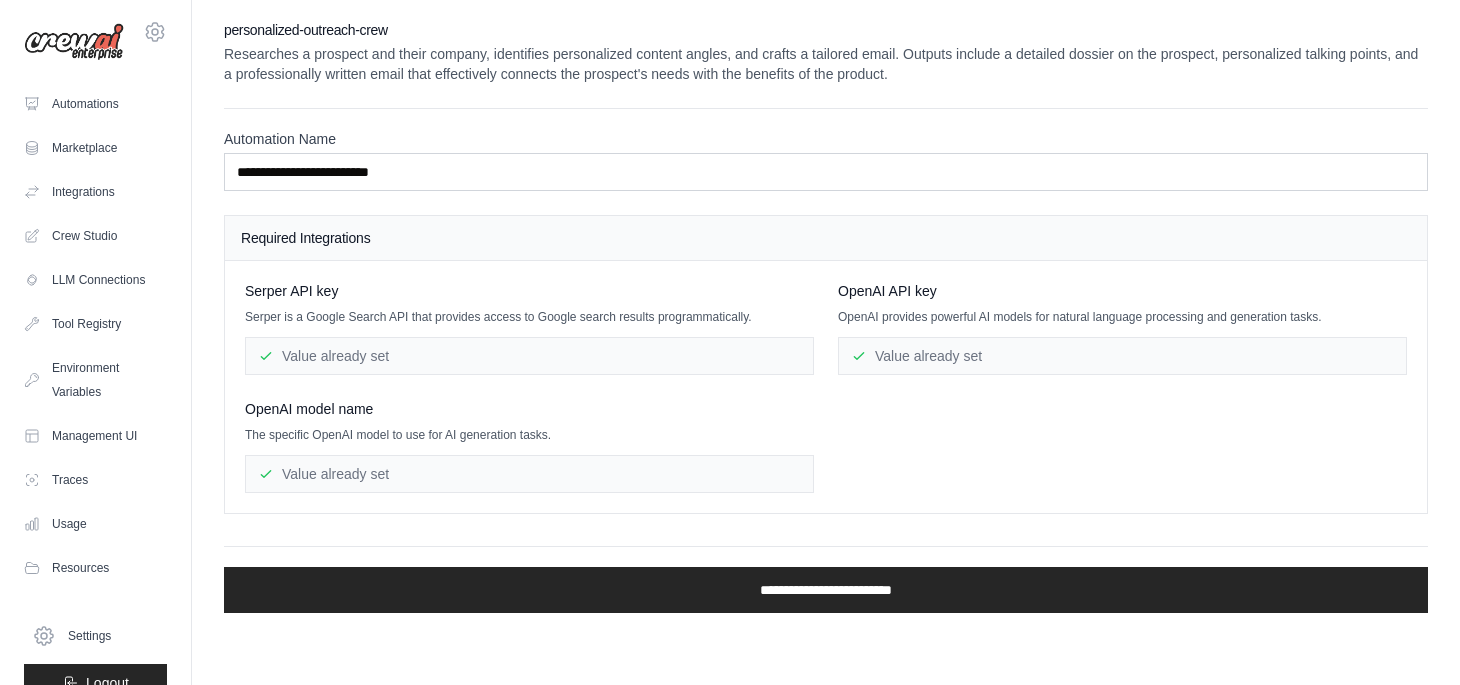 scroll, scrollTop: 0, scrollLeft: 0, axis: both 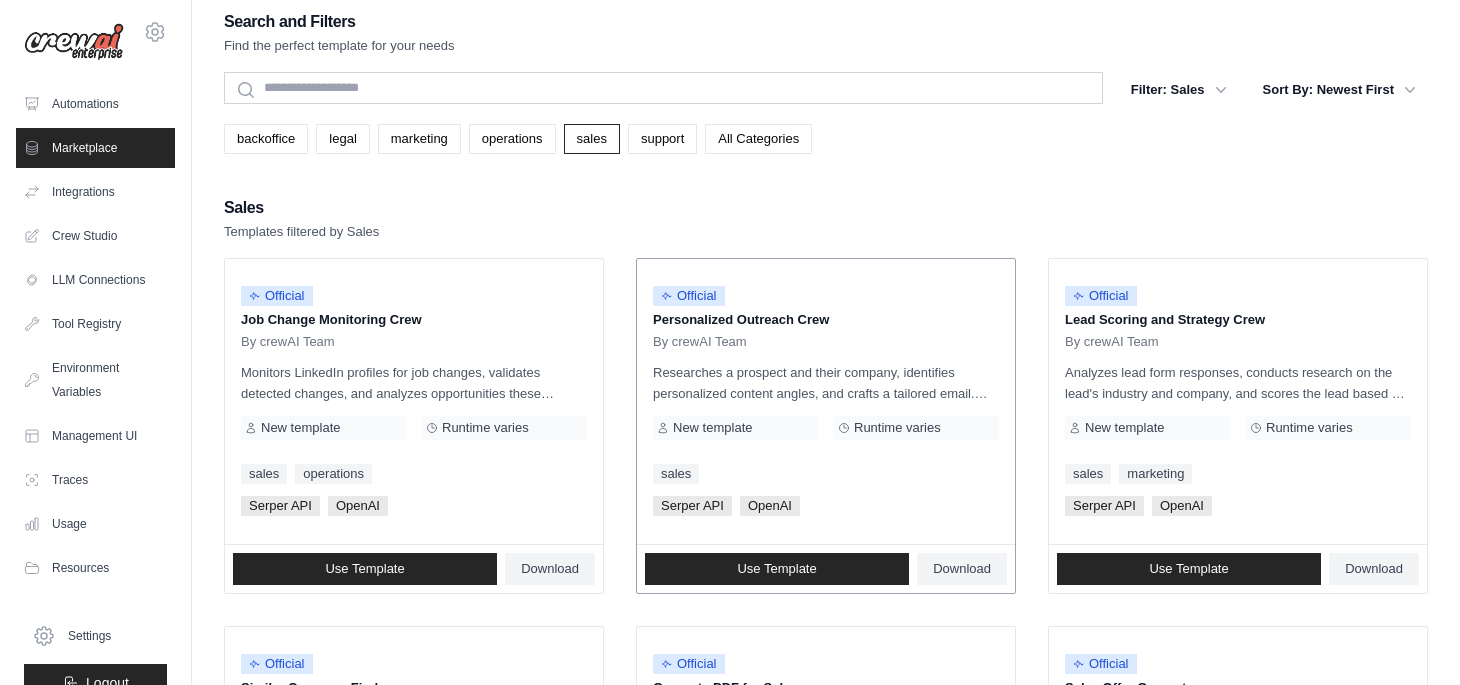 click on "Runtime varies" at bounding box center (916, 428) 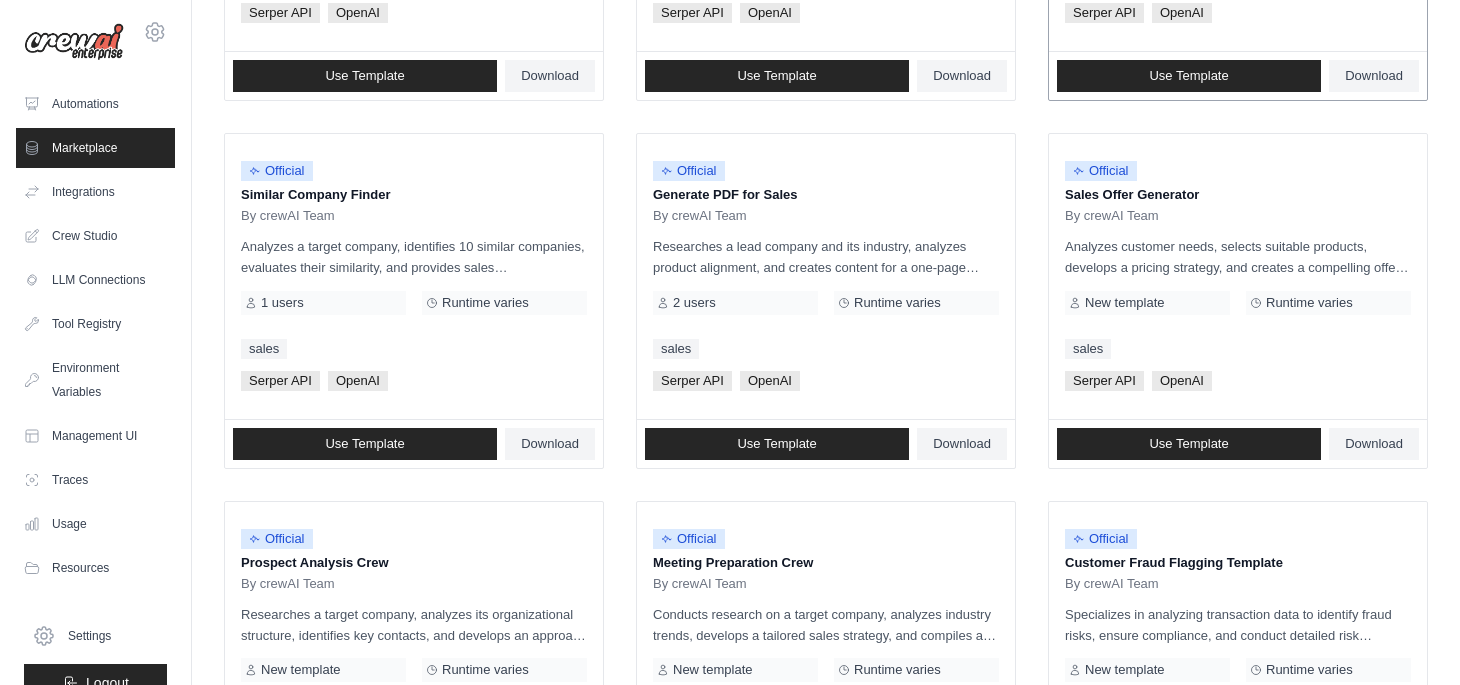 scroll, scrollTop: 500, scrollLeft: 0, axis: vertical 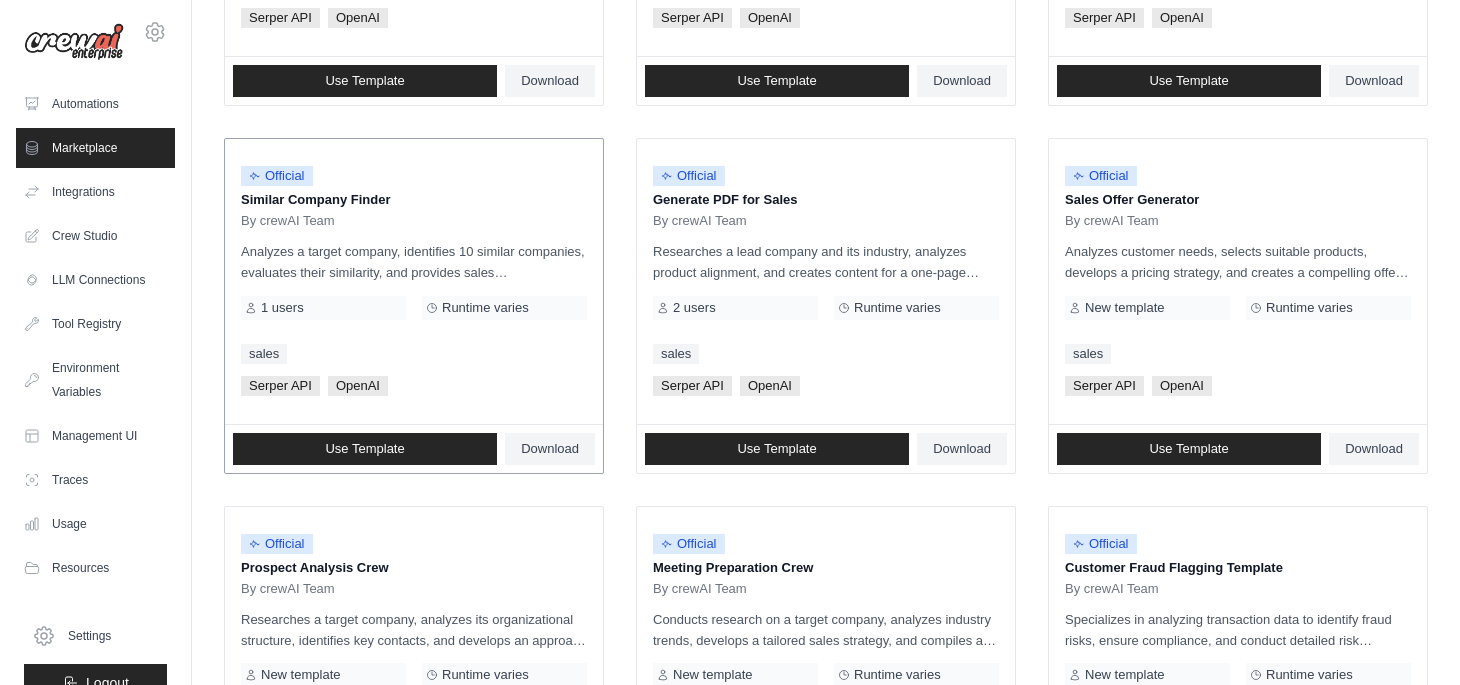 click on "Similar Company Finder" at bounding box center [414, 200] 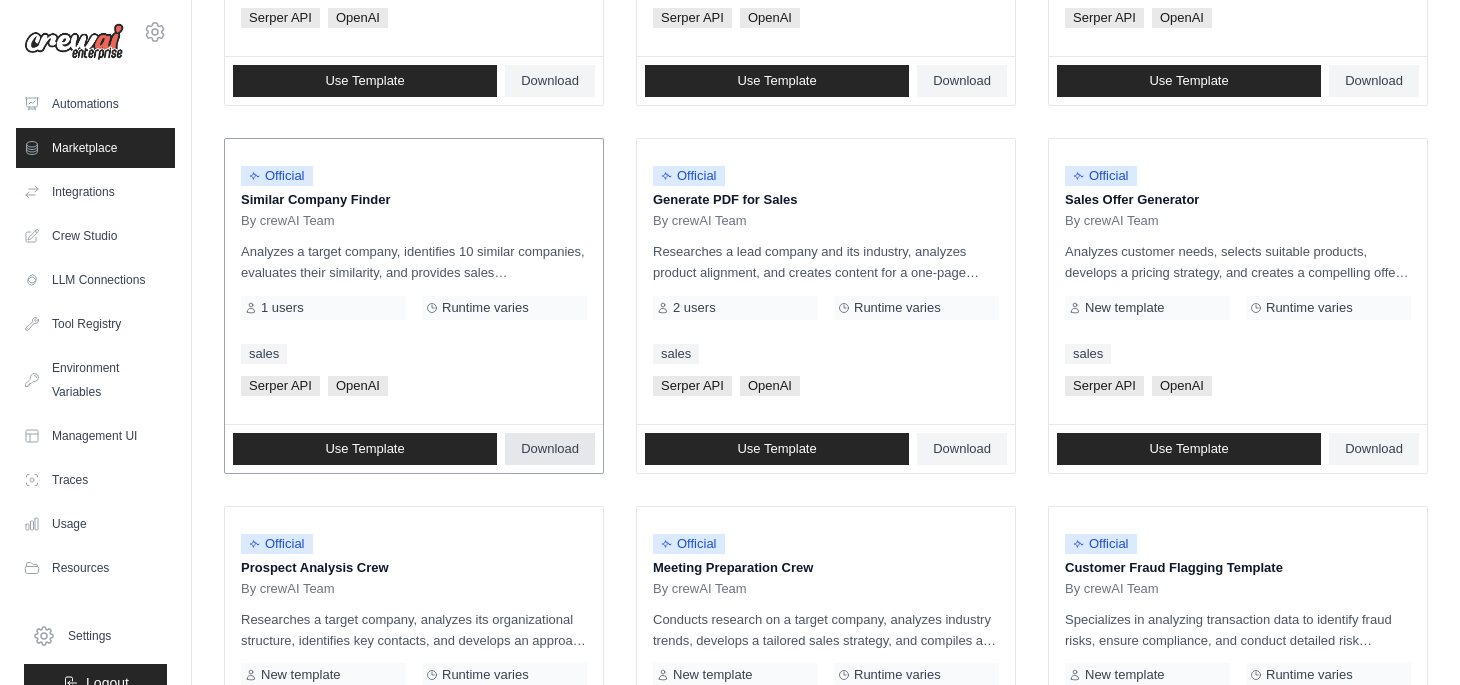 click on "Download" at bounding box center (550, 449) 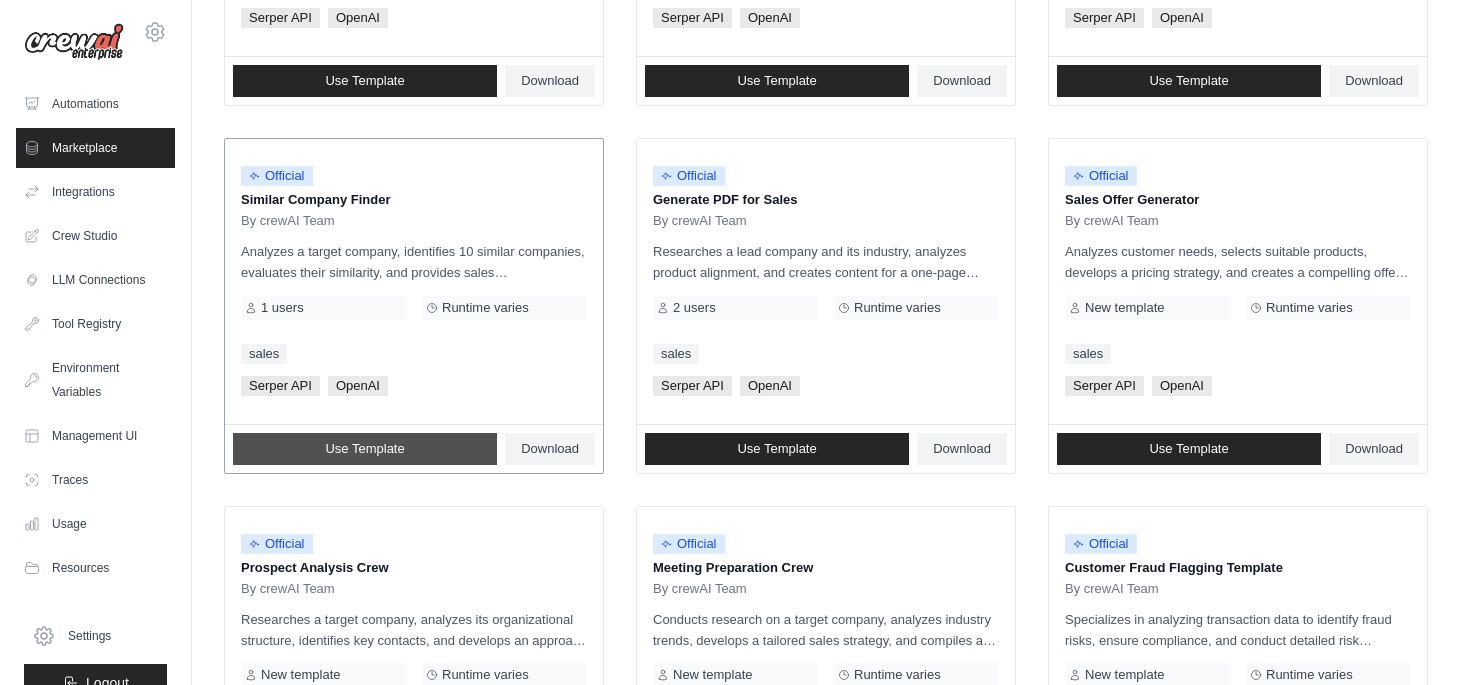 click on "Use Template" at bounding box center (365, 449) 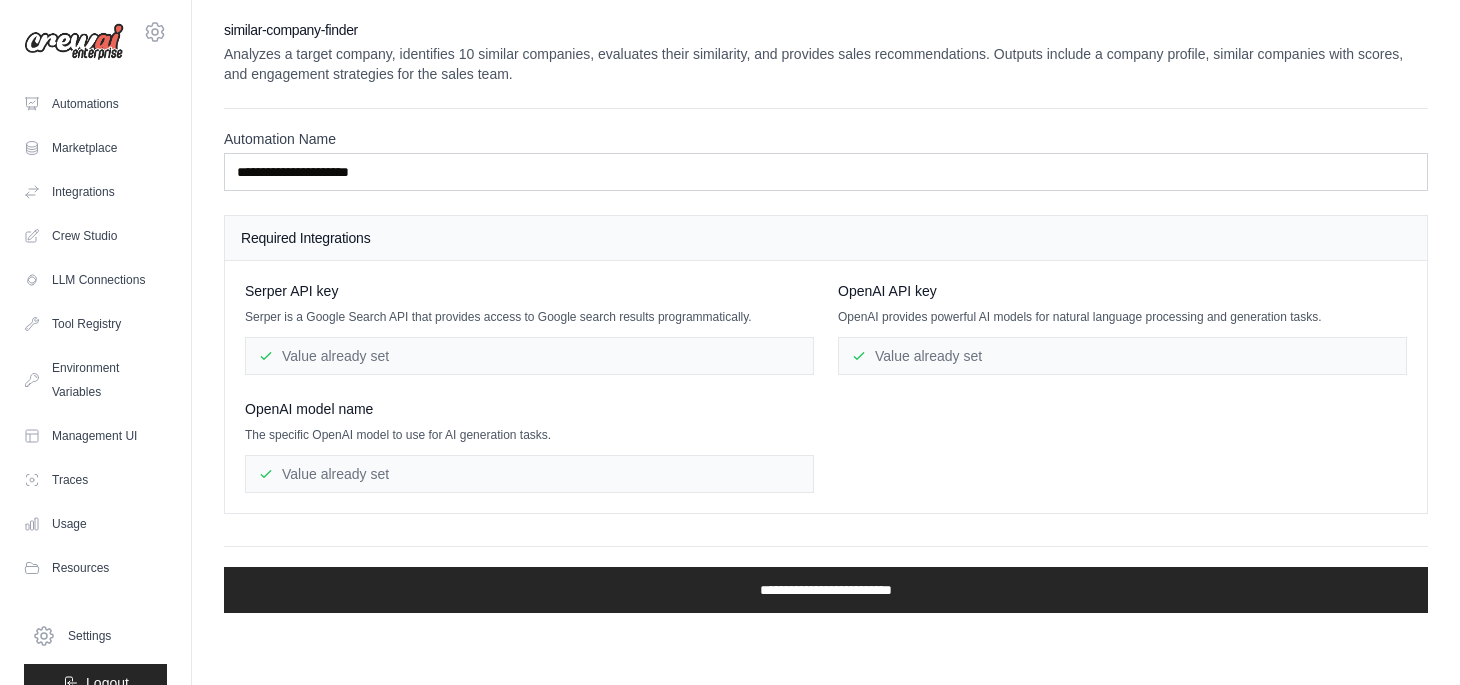click on "Value already set" at bounding box center (529, 474) 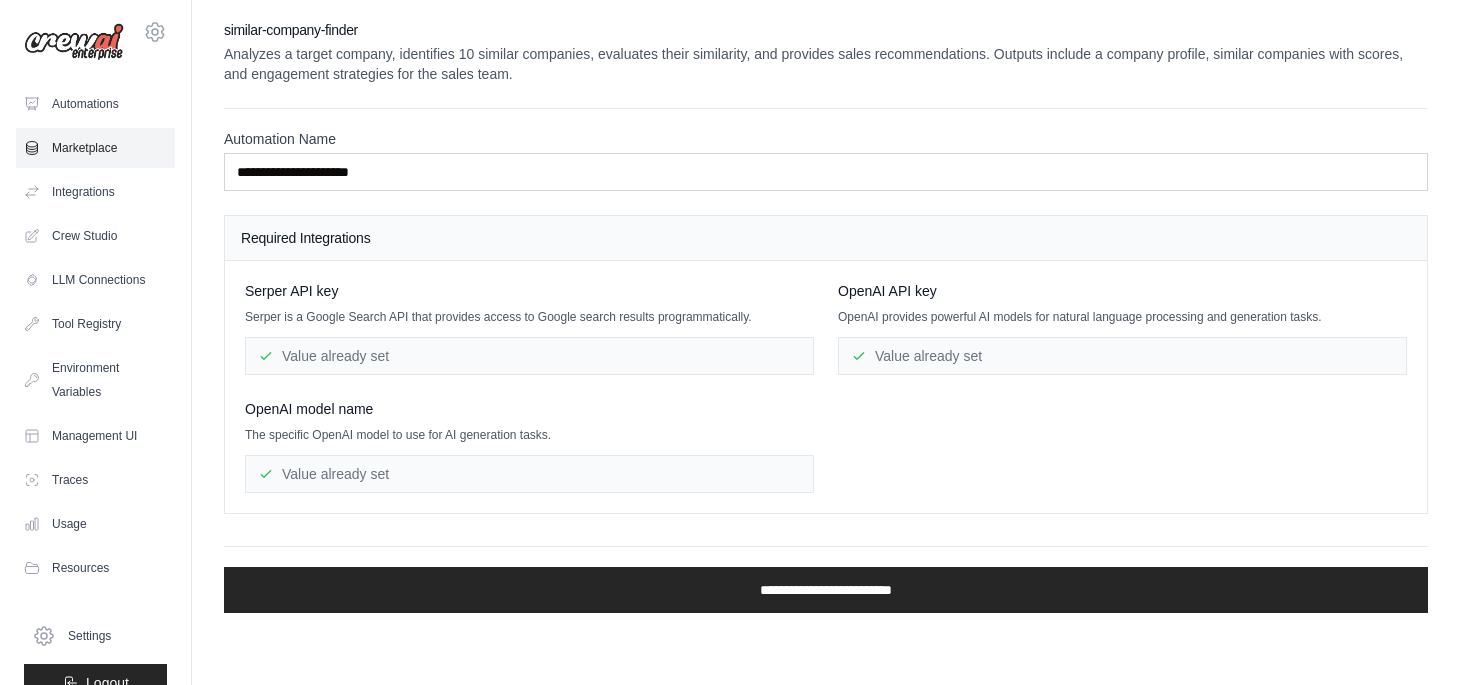 click on "Marketplace" at bounding box center (95, 148) 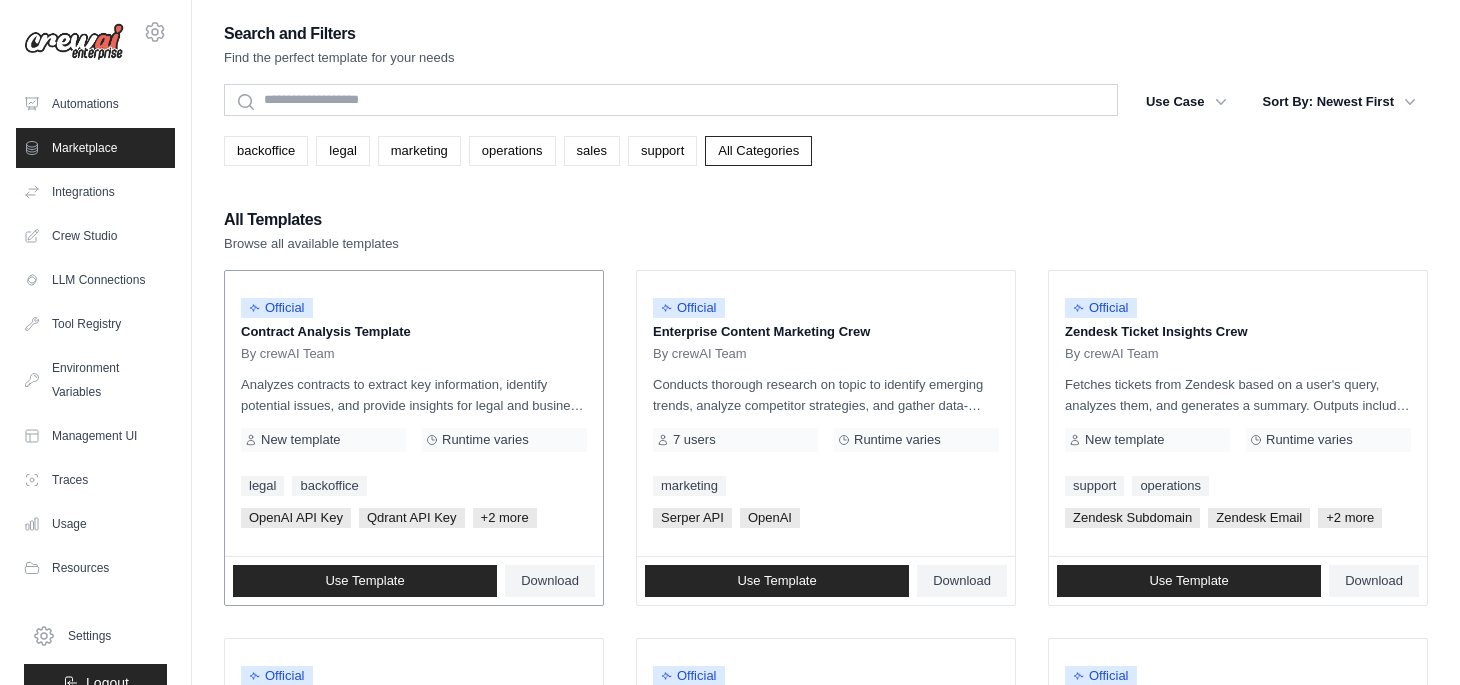 click on "Official" at bounding box center (277, 308) 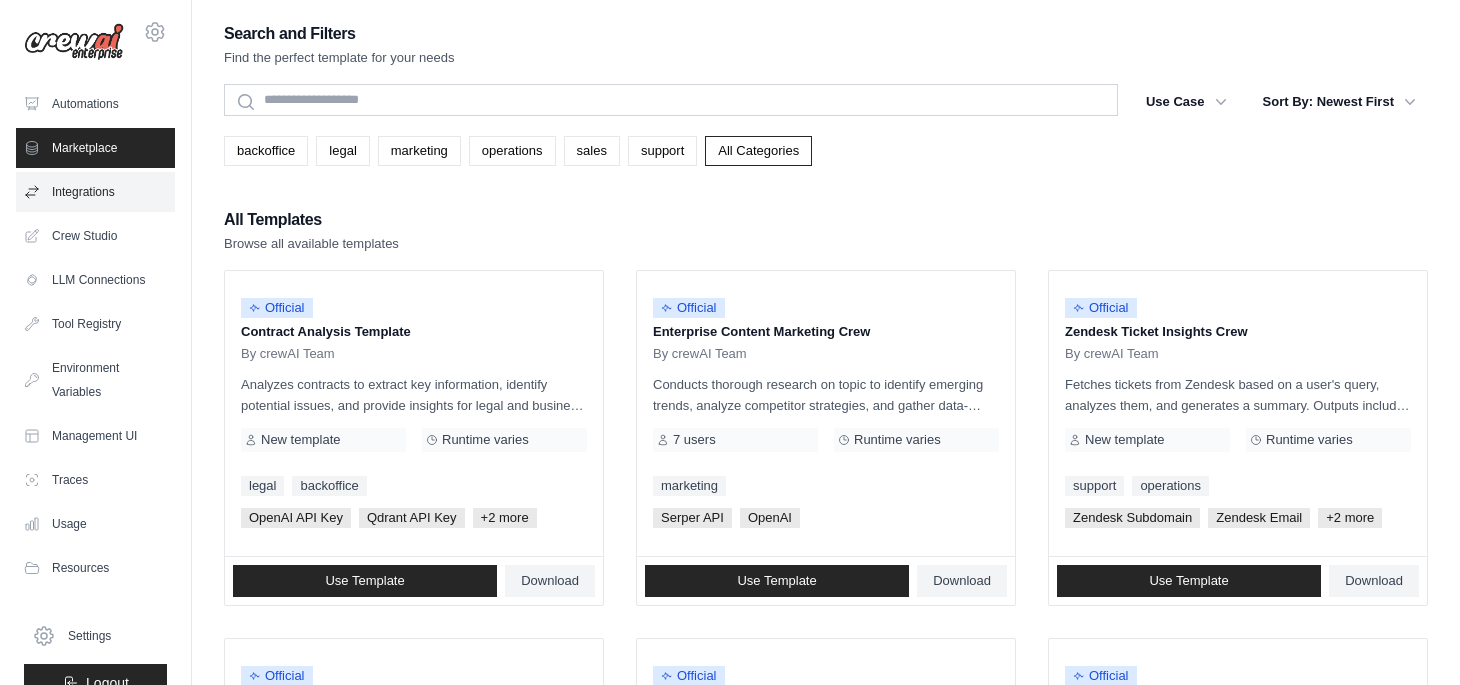 click on "Integrations" at bounding box center (95, 192) 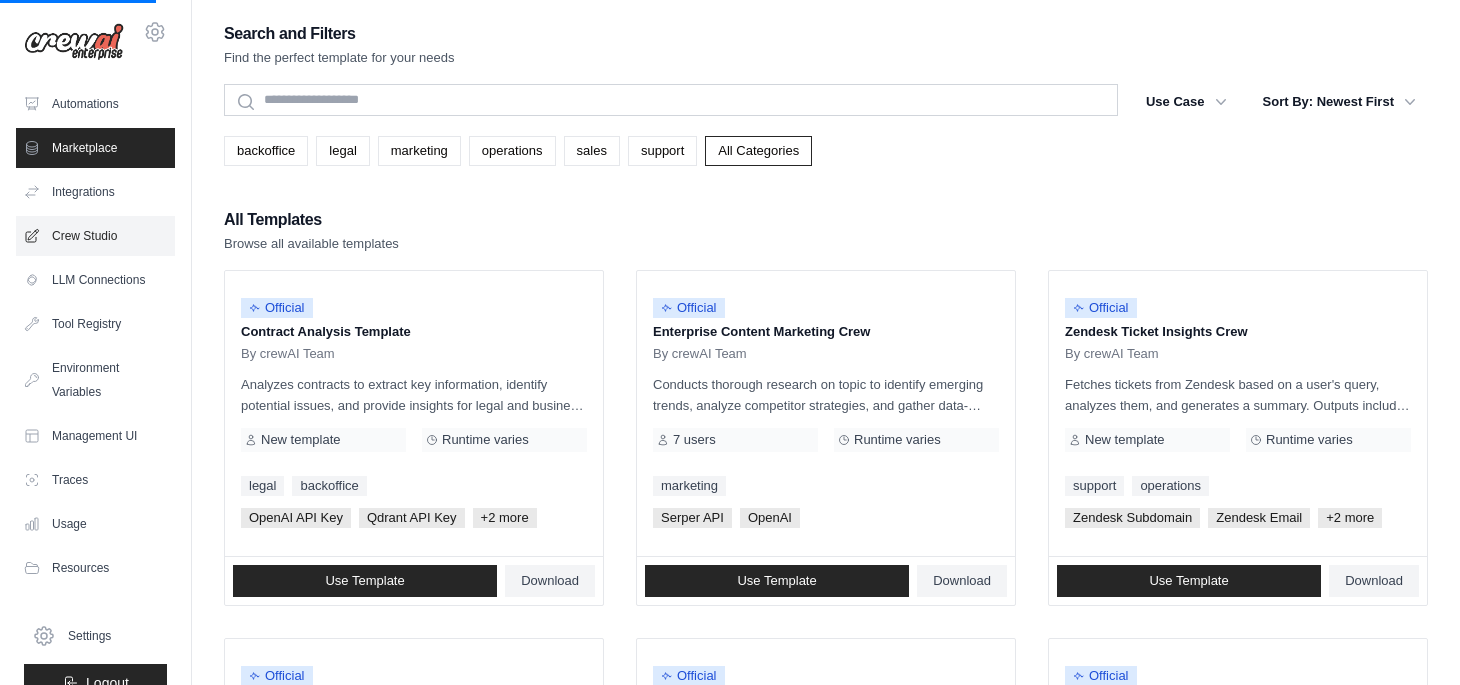 click on "Crew Studio" at bounding box center (95, 236) 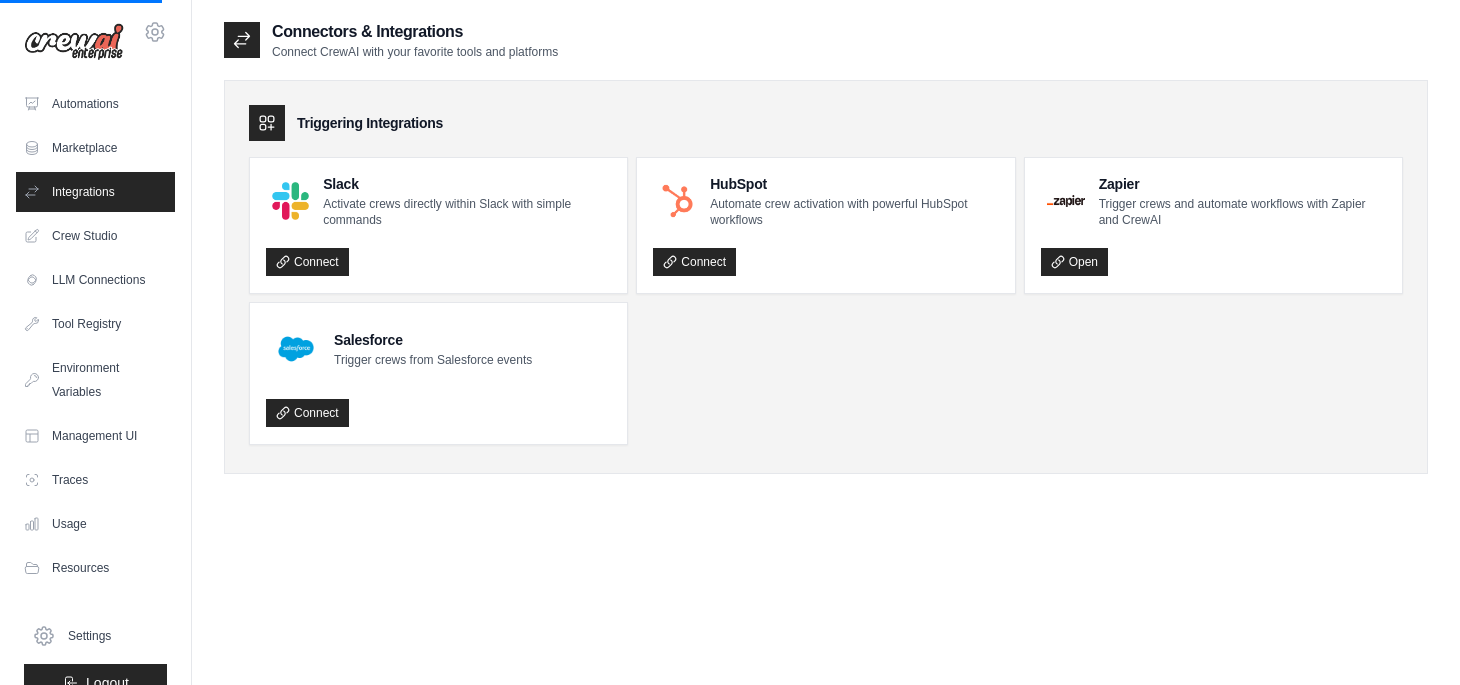click on "Crew Studio" at bounding box center [95, 236] 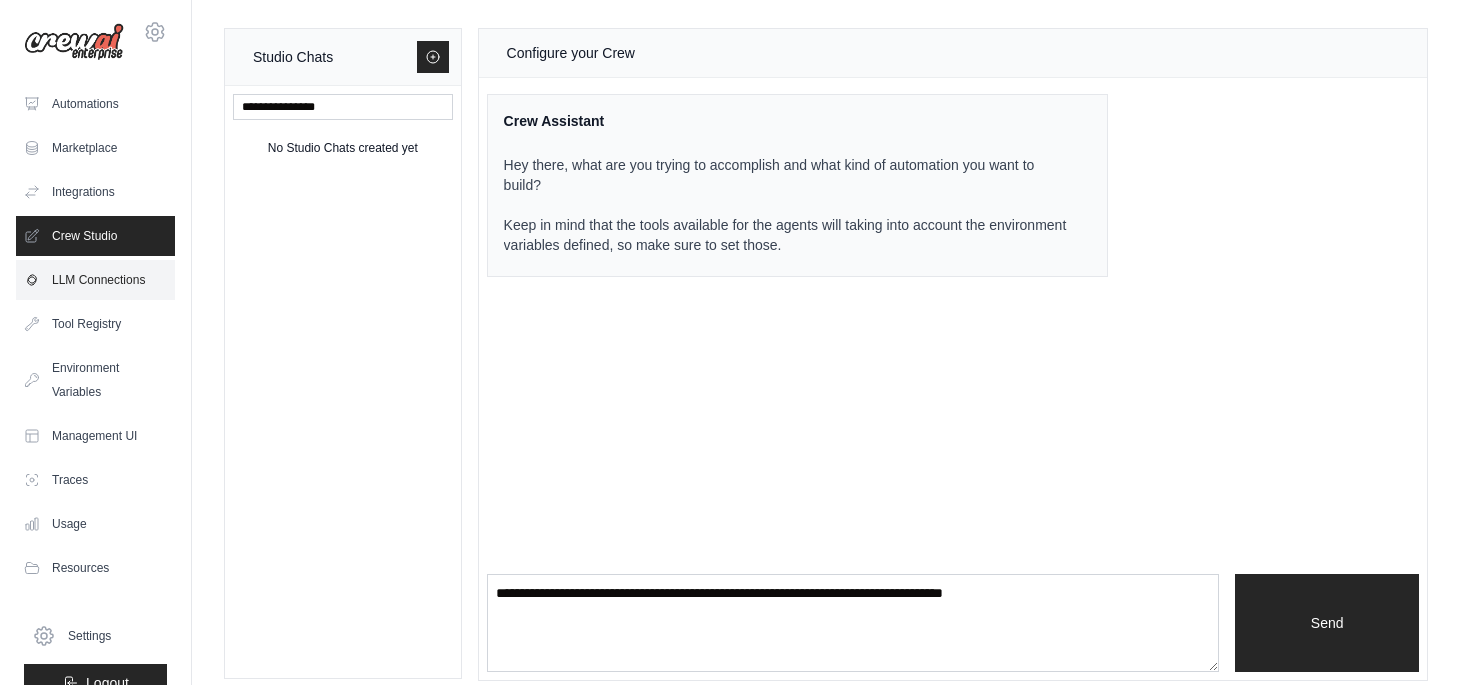 click on "LLM Connections" at bounding box center [95, 280] 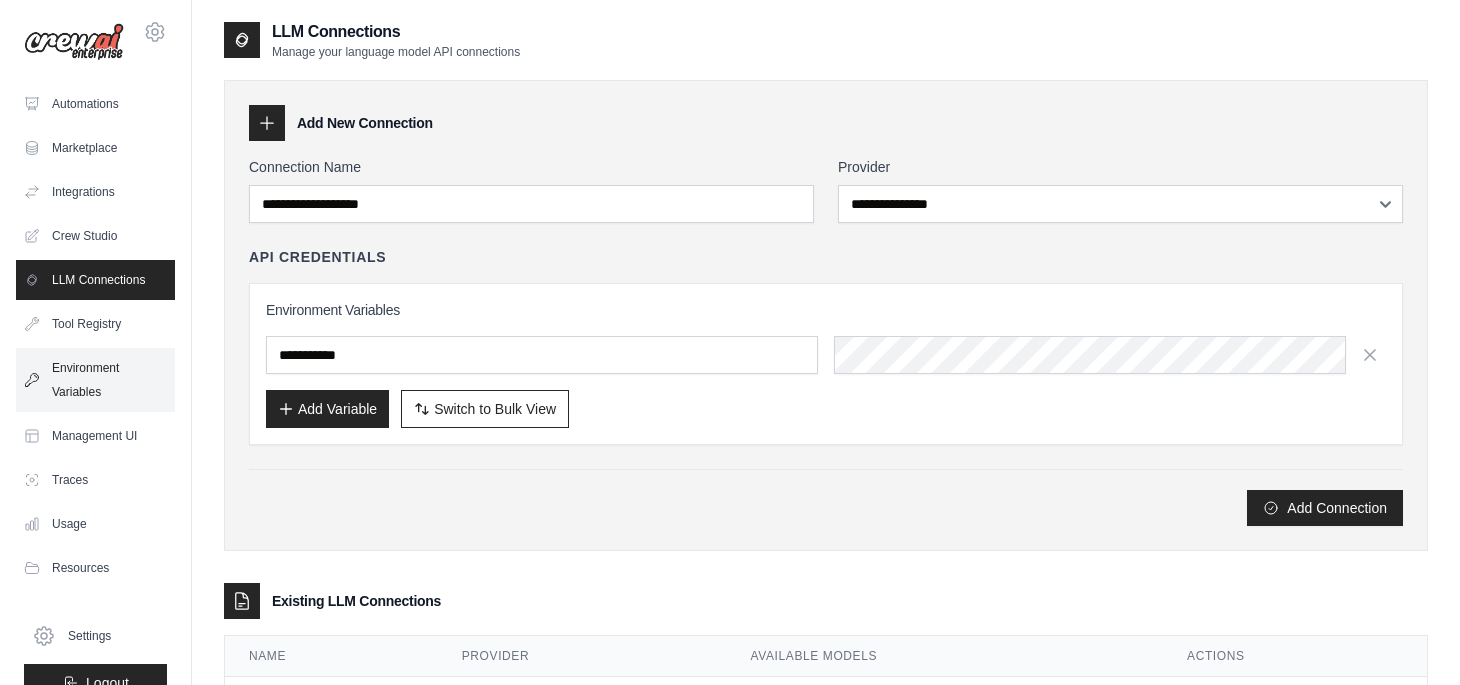 click on "Environment Variables" at bounding box center [95, 380] 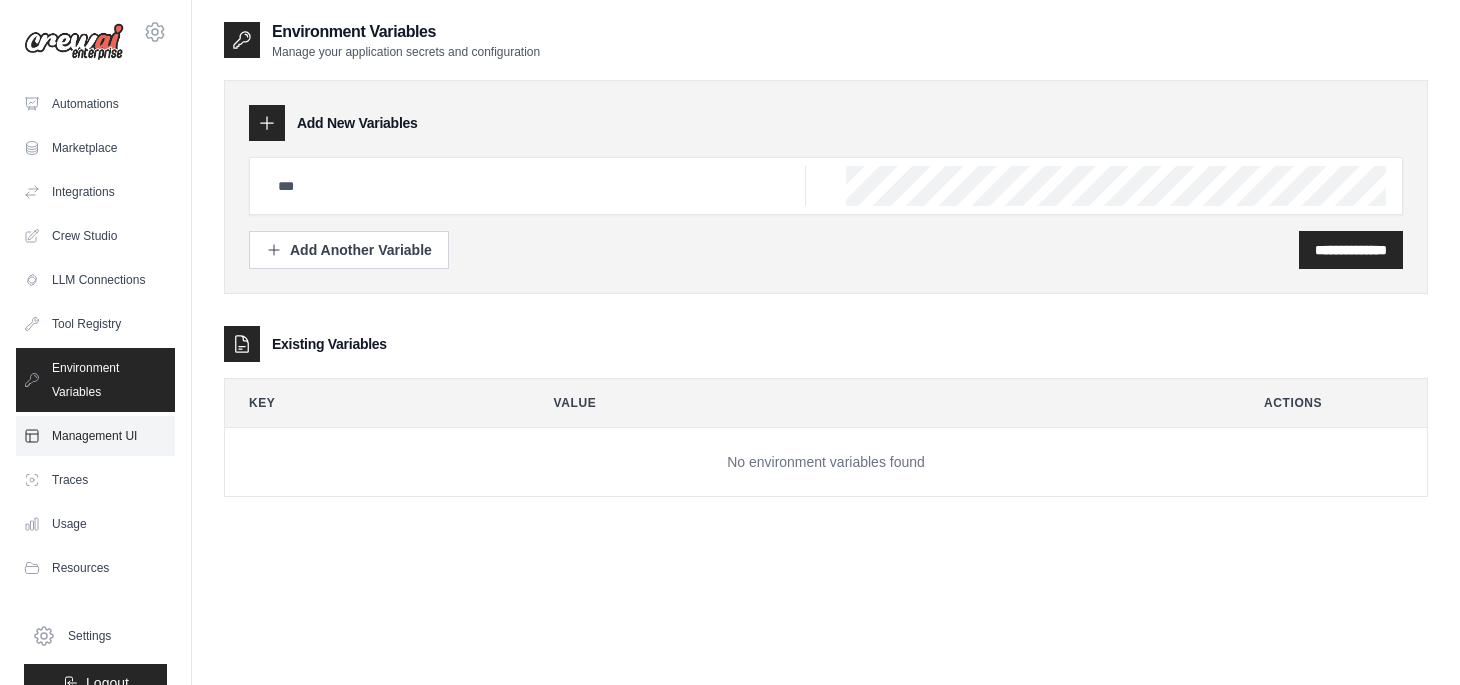 click on "Management UI" at bounding box center [95, 436] 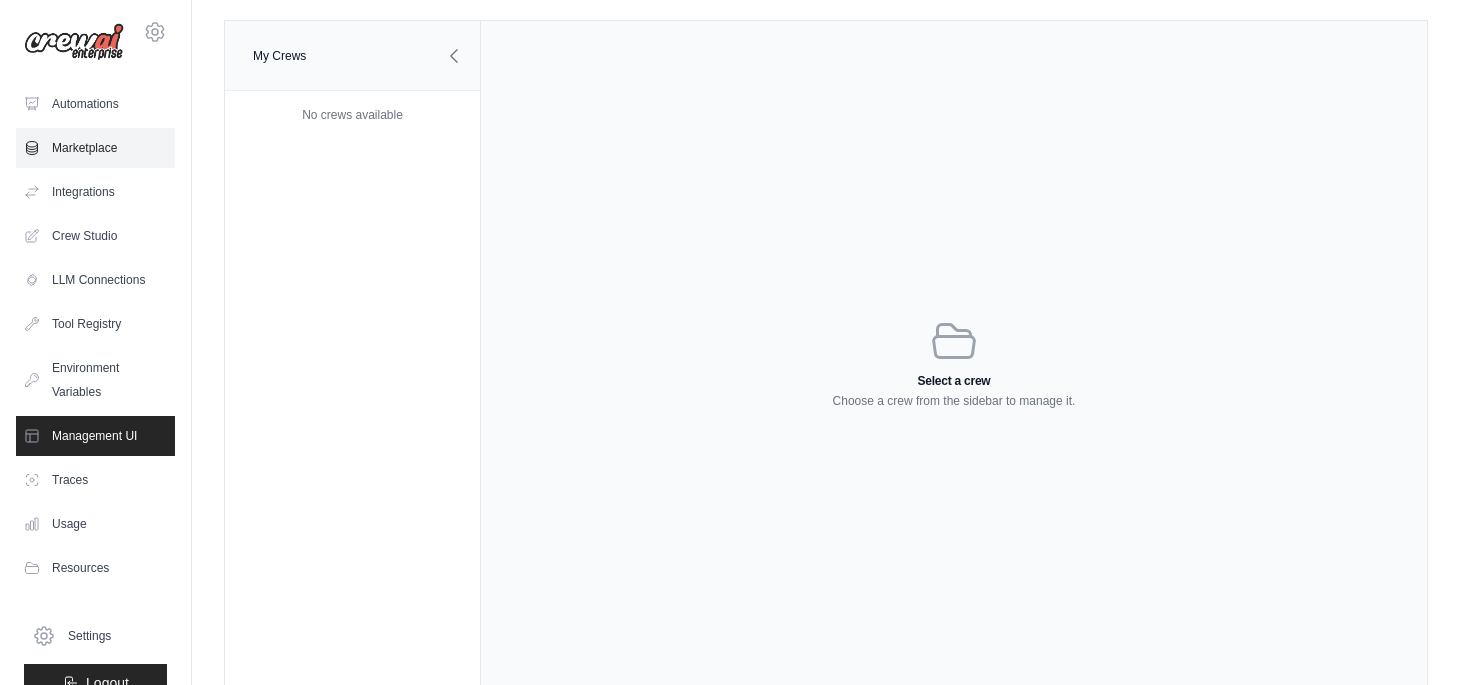 click on "Marketplace" at bounding box center (95, 148) 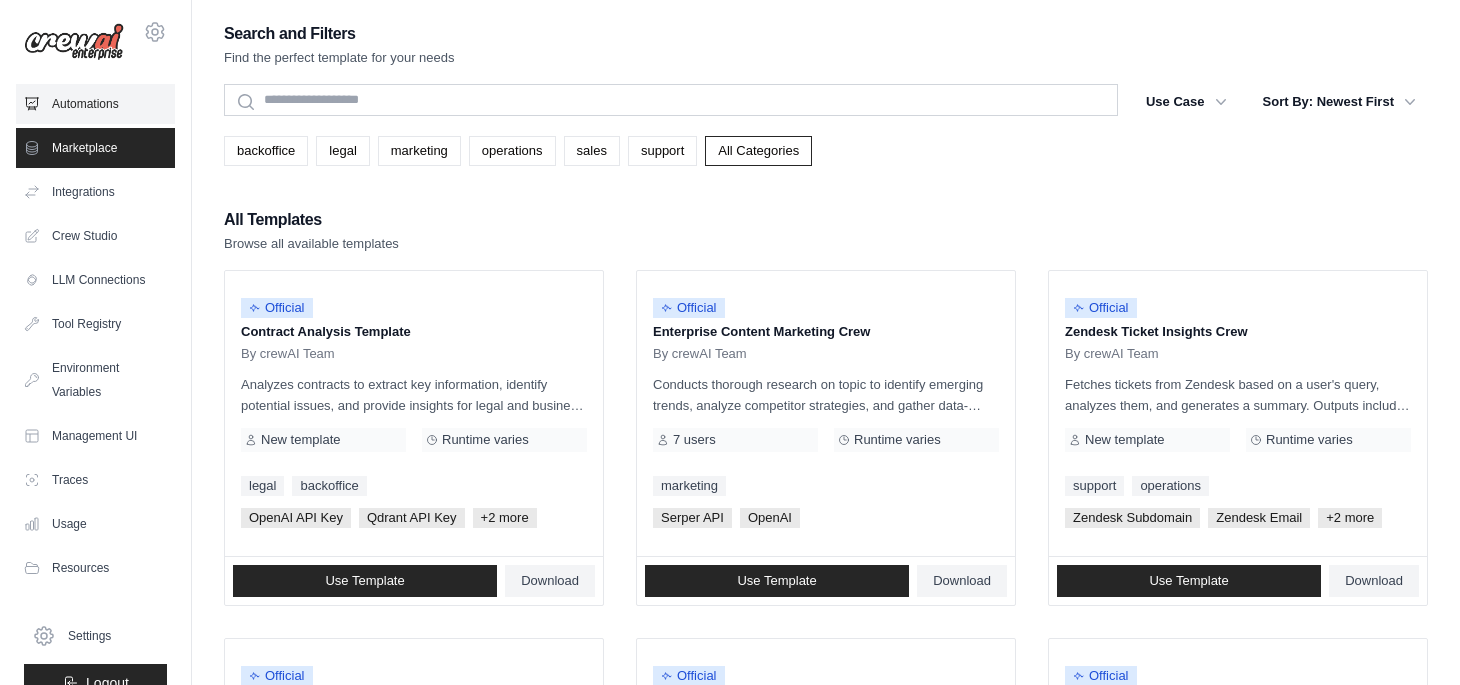 click on "Automations" at bounding box center (95, 104) 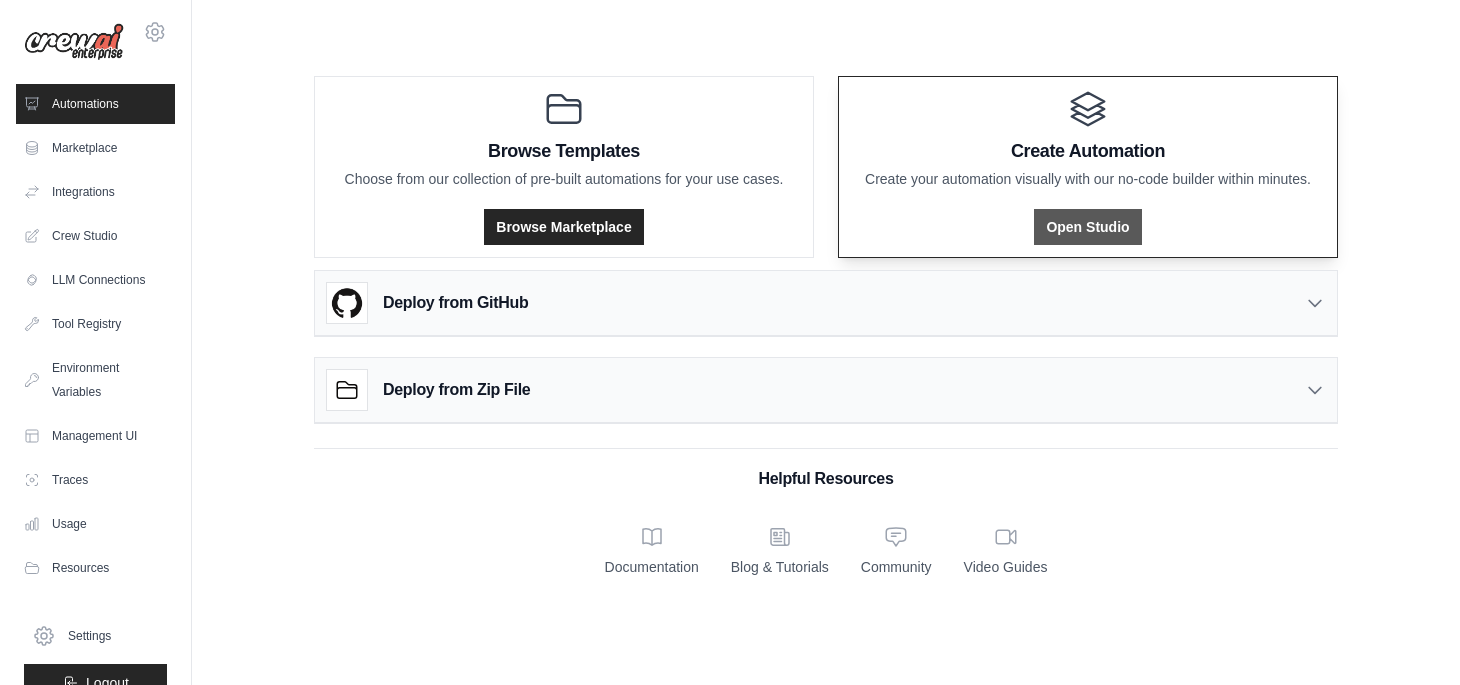 click on "Open Studio" at bounding box center (1087, 227) 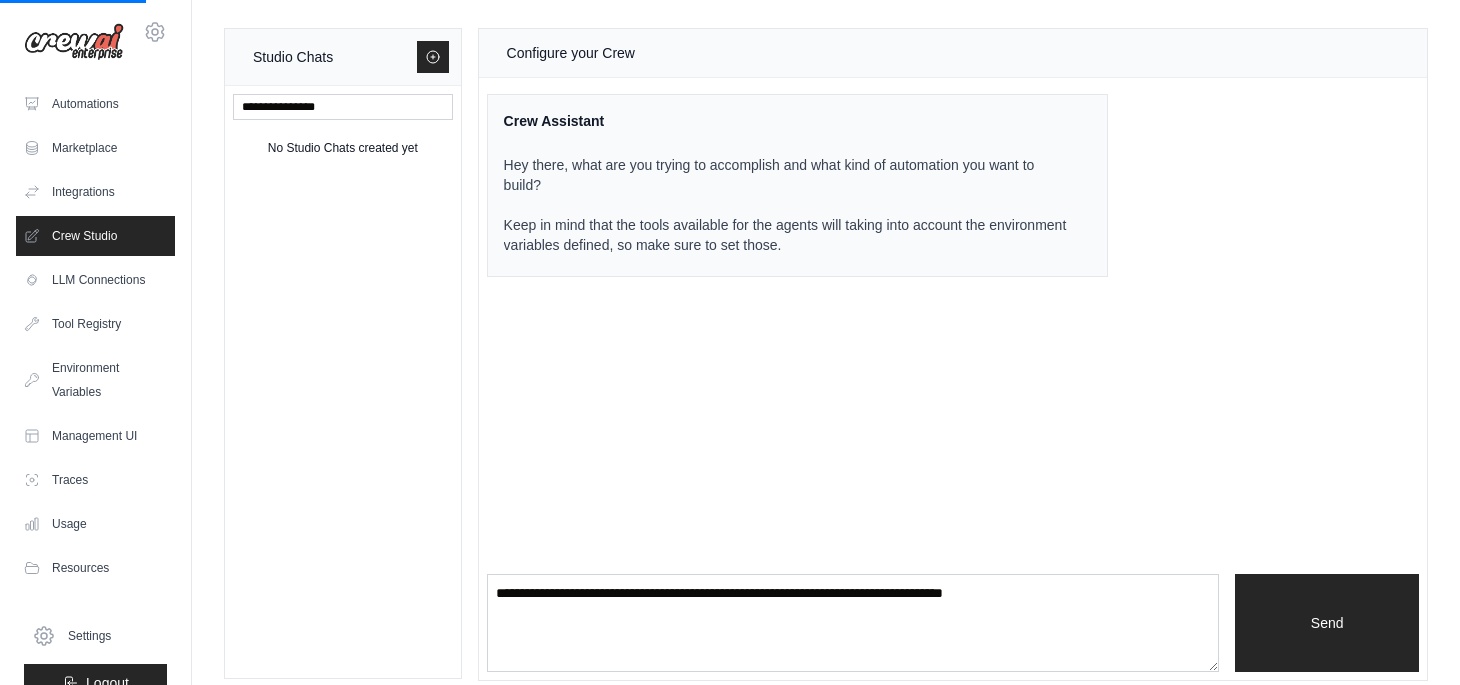 click on "No Studio Chats created yet" at bounding box center (343, 382) 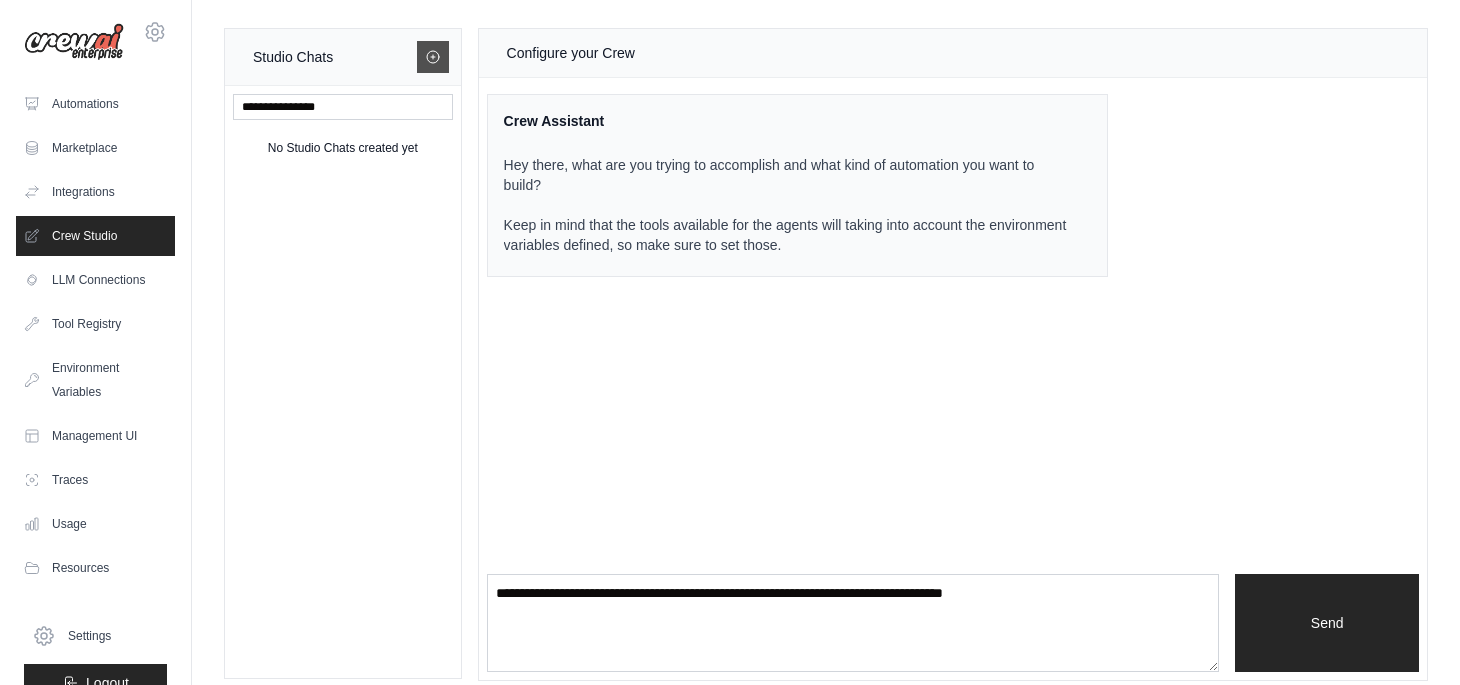 click 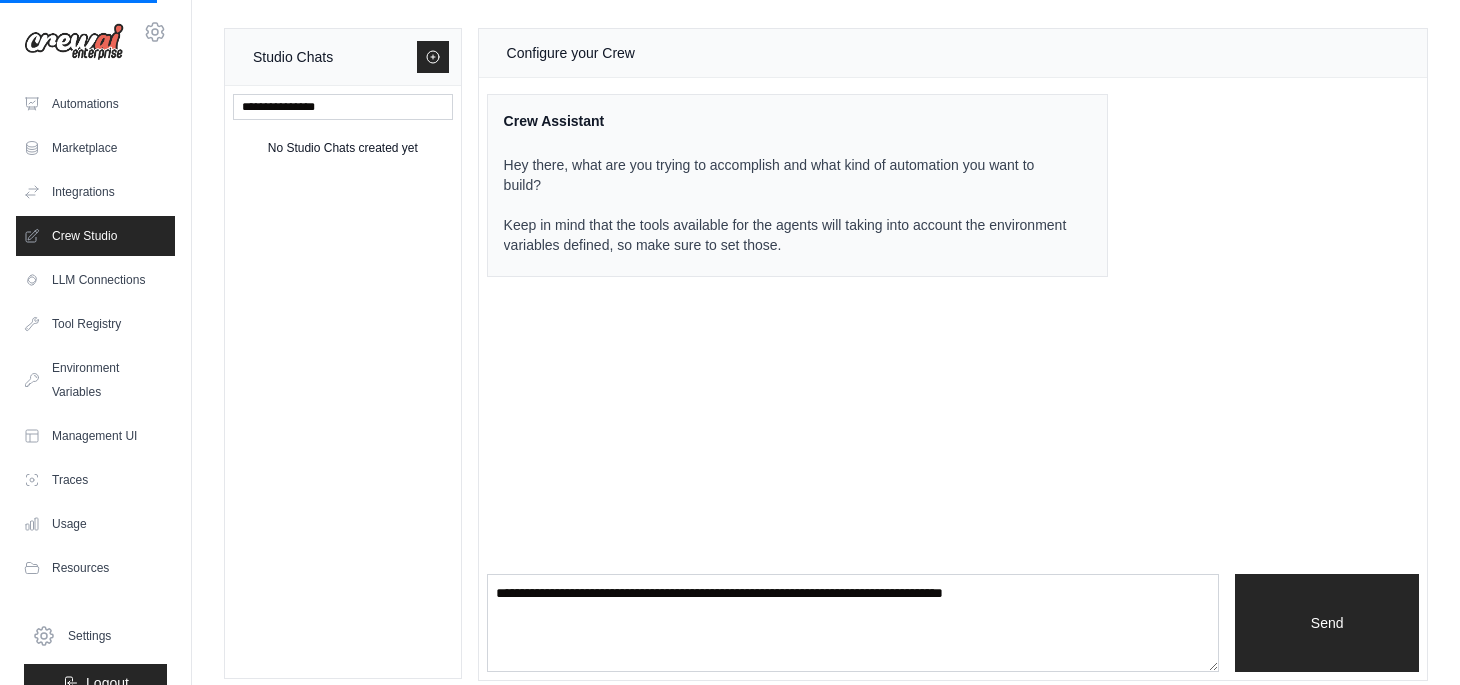 click on "No Studio Chats created yet" at bounding box center [343, 382] 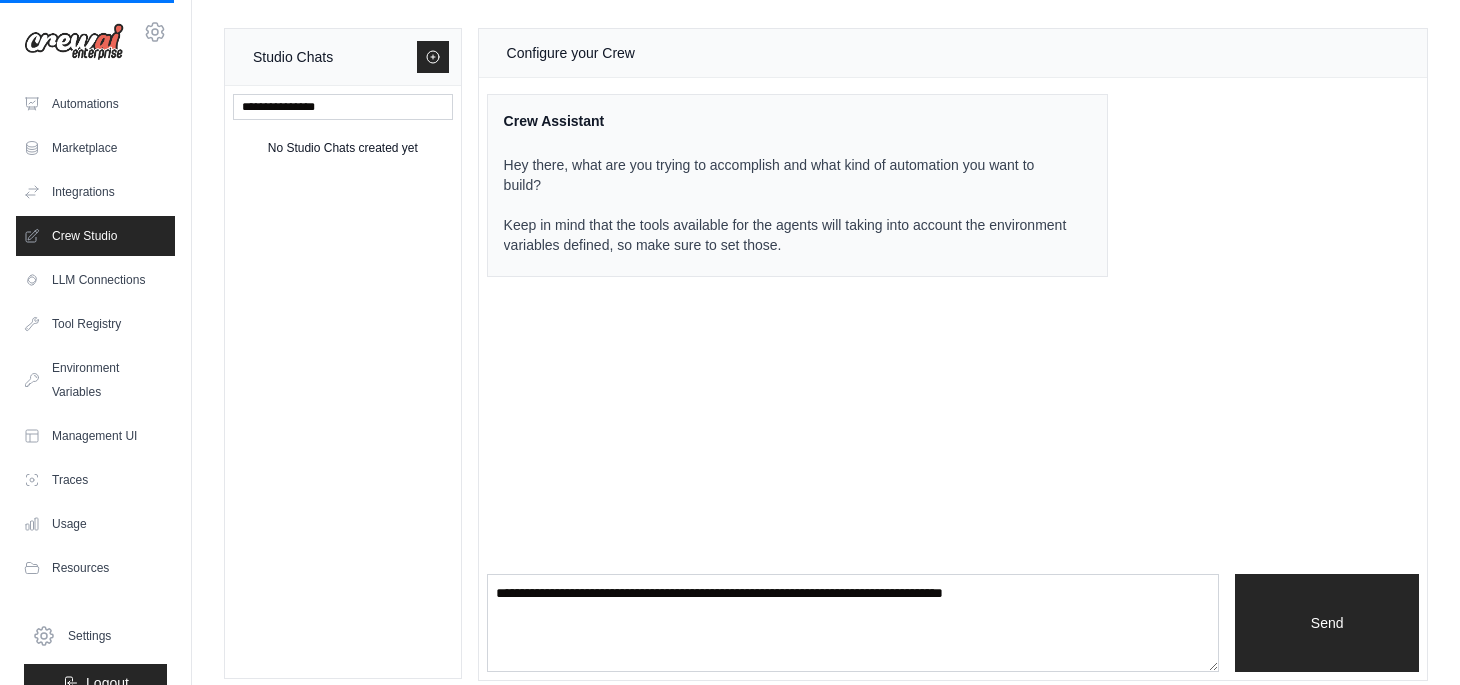 click on "Hey there, what are you trying to accomplish and what kind of automation you want to build? Keep in mind that the tools available for the agents will taking into account the environment variables defined, so make sure to set those." at bounding box center [786, 197] 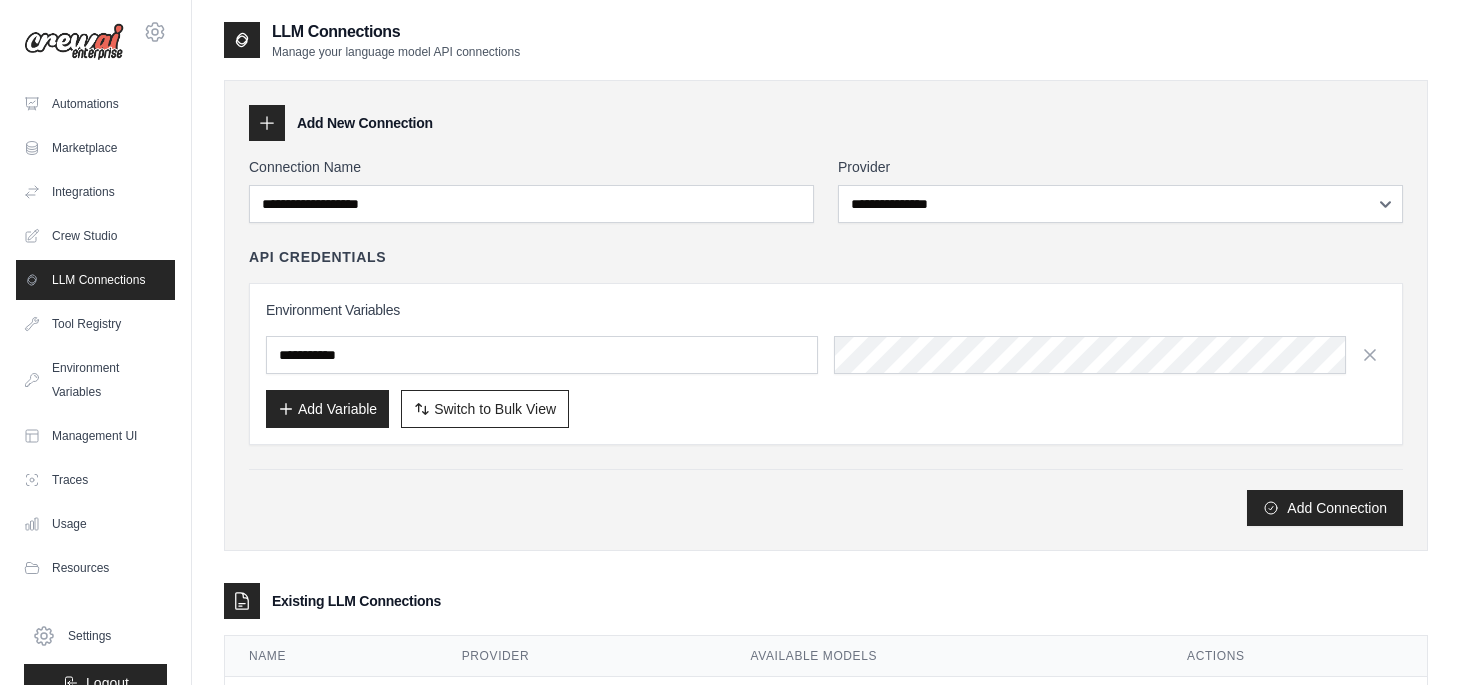 scroll, scrollTop: 97, scrollLeft: 0, axis: vertical 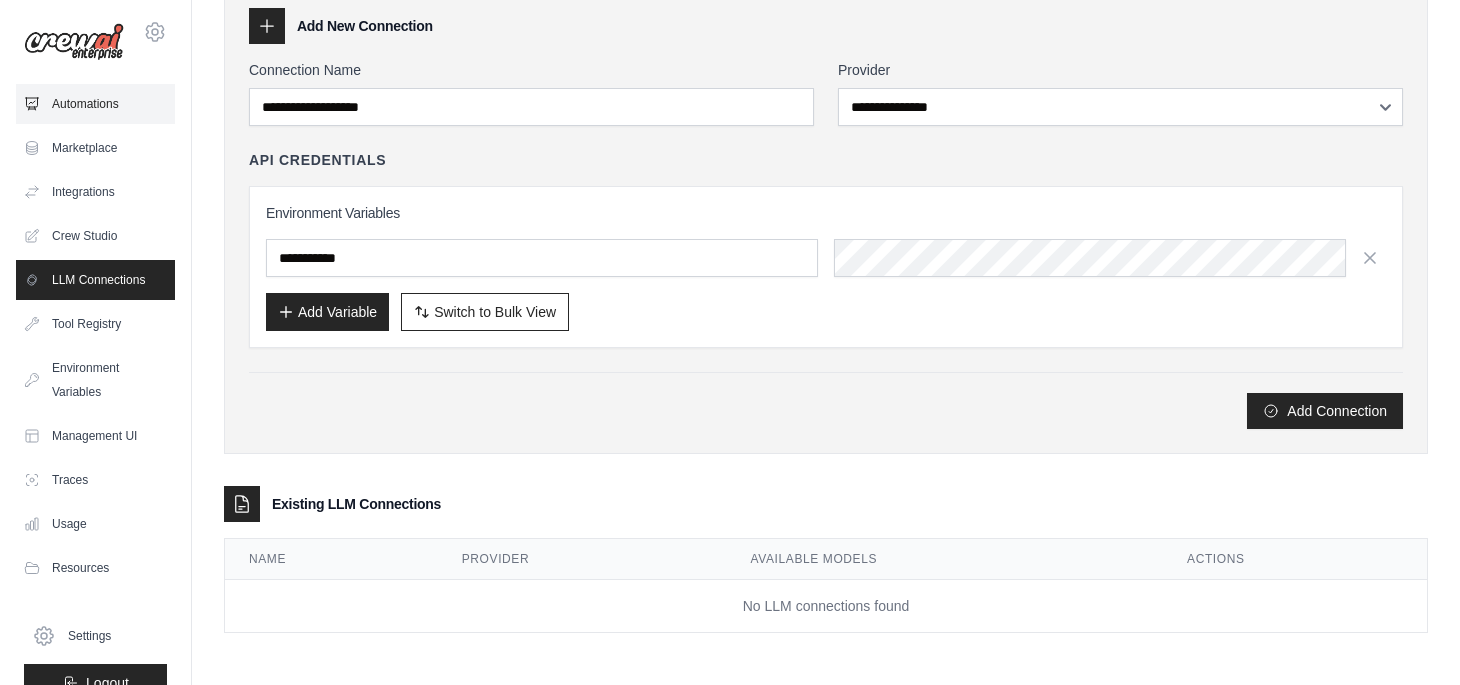 click on "Automations" at bounding box center [95, 104] 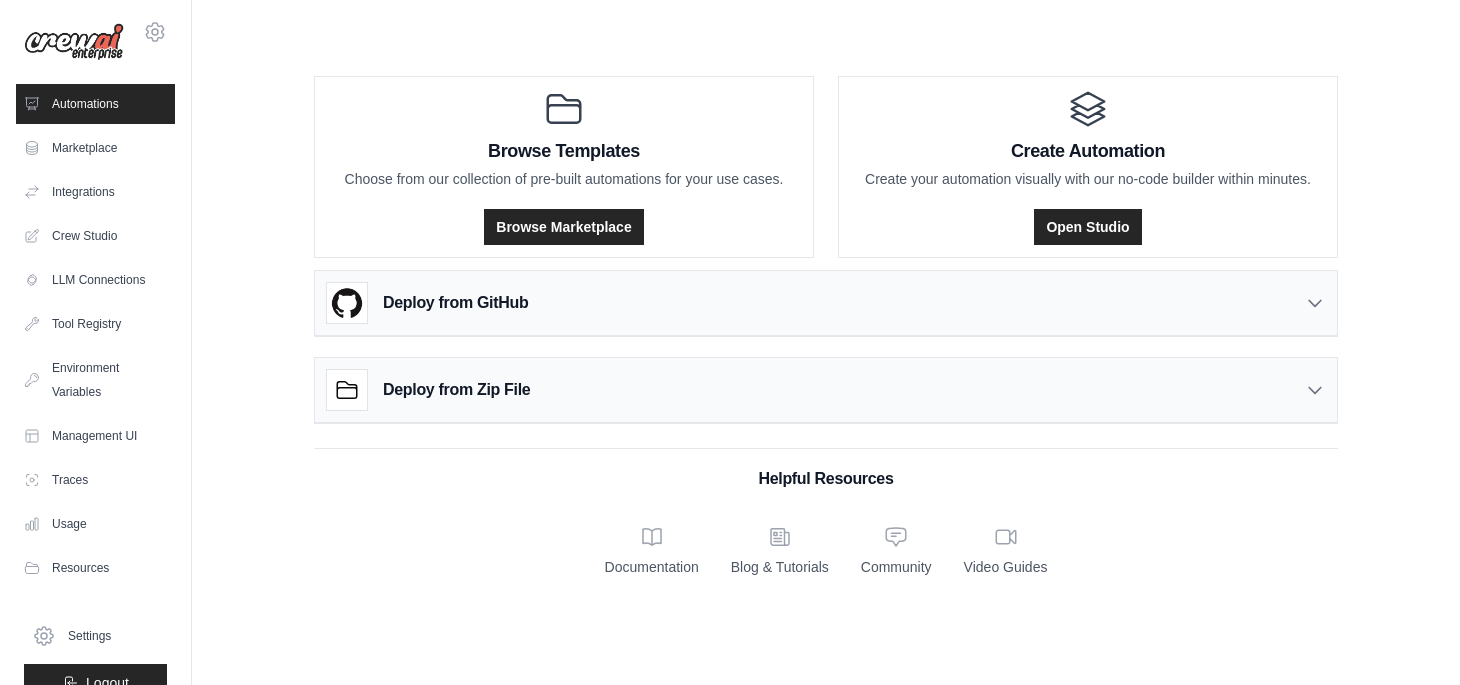 scroll, scrollTop: 0, scrollLeft: 0, axis: both 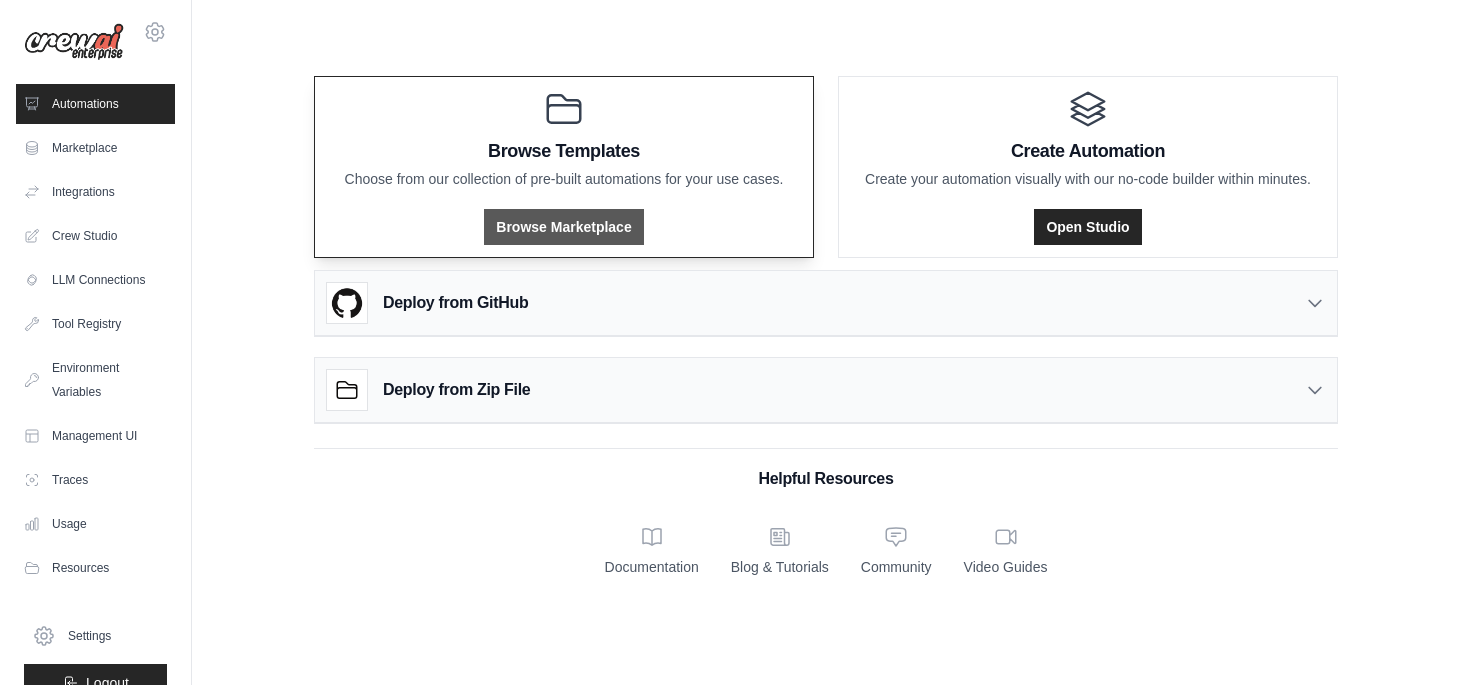 click on "Browse Marketplace" at bounding box center [563, 227] 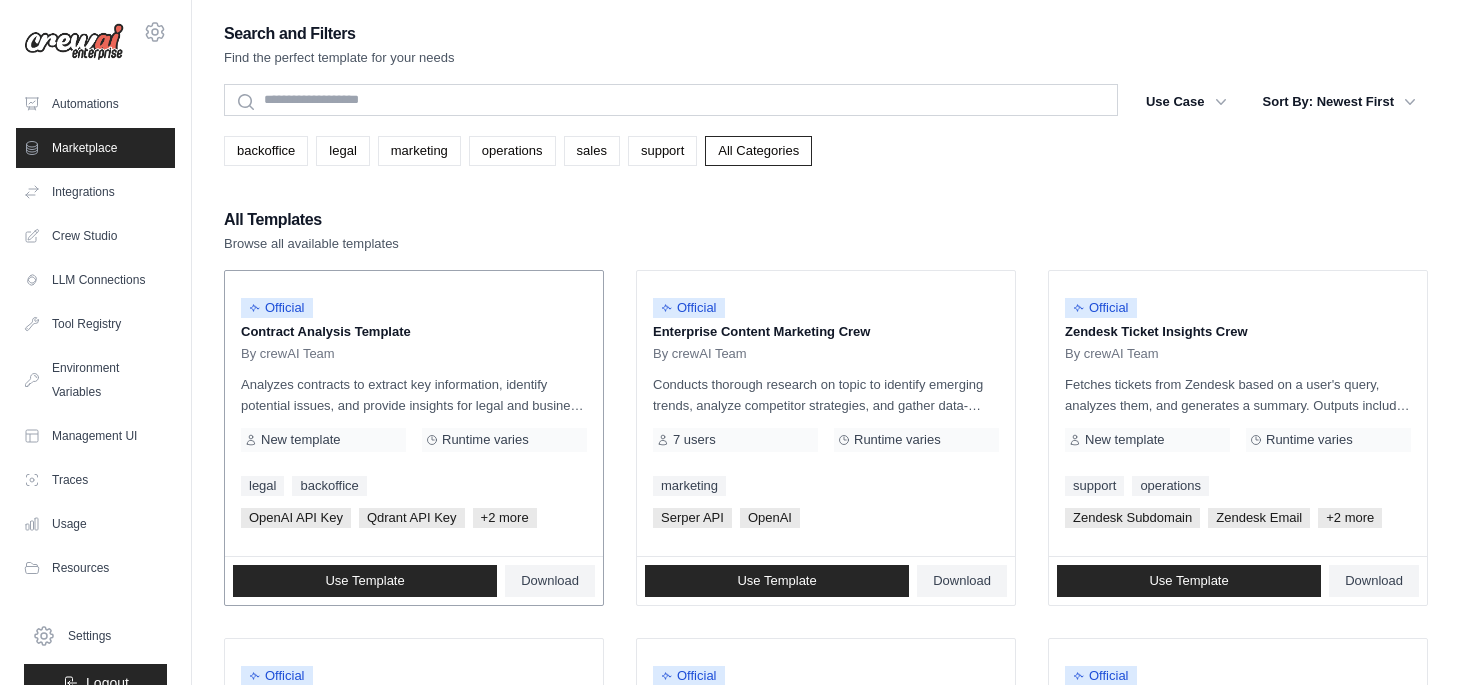 click on "By
crewAI Team" at bounding box center (414, 354) 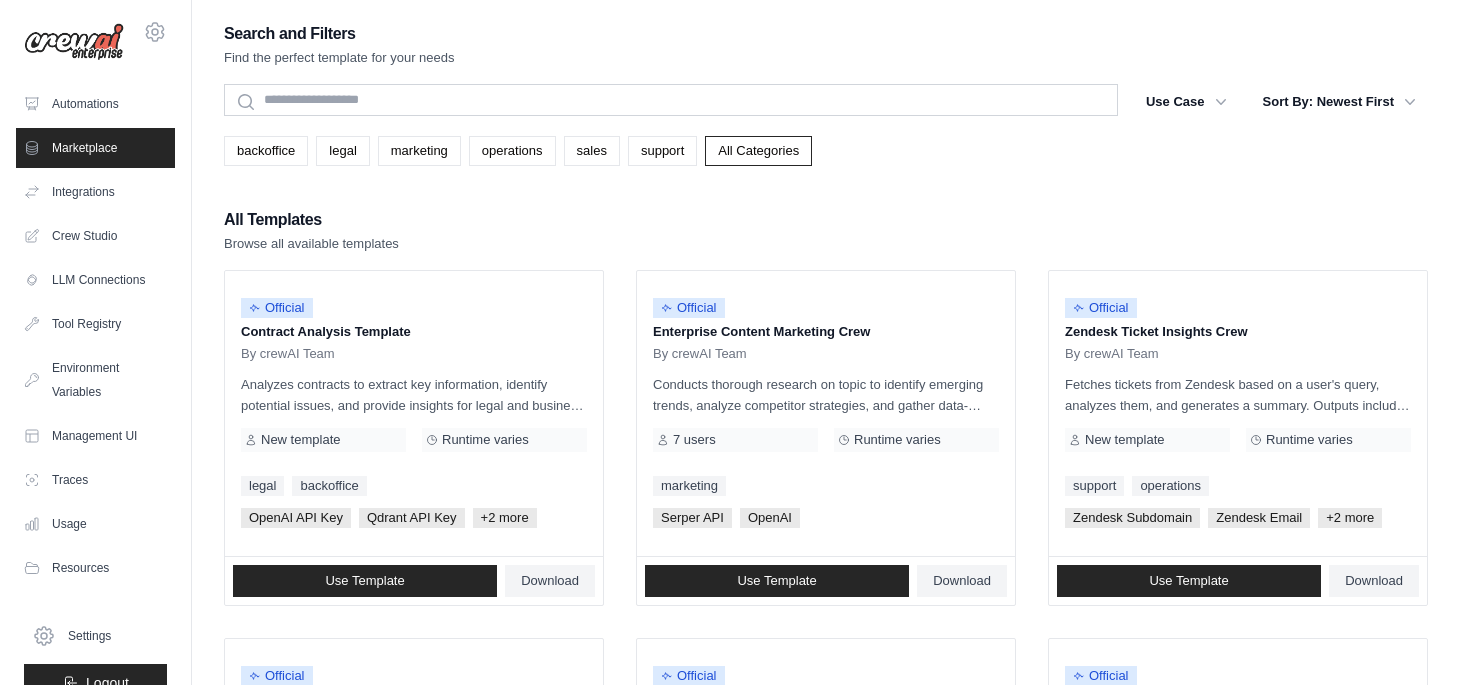 click on "Browse all available templates" at bounding box center (311, 244) 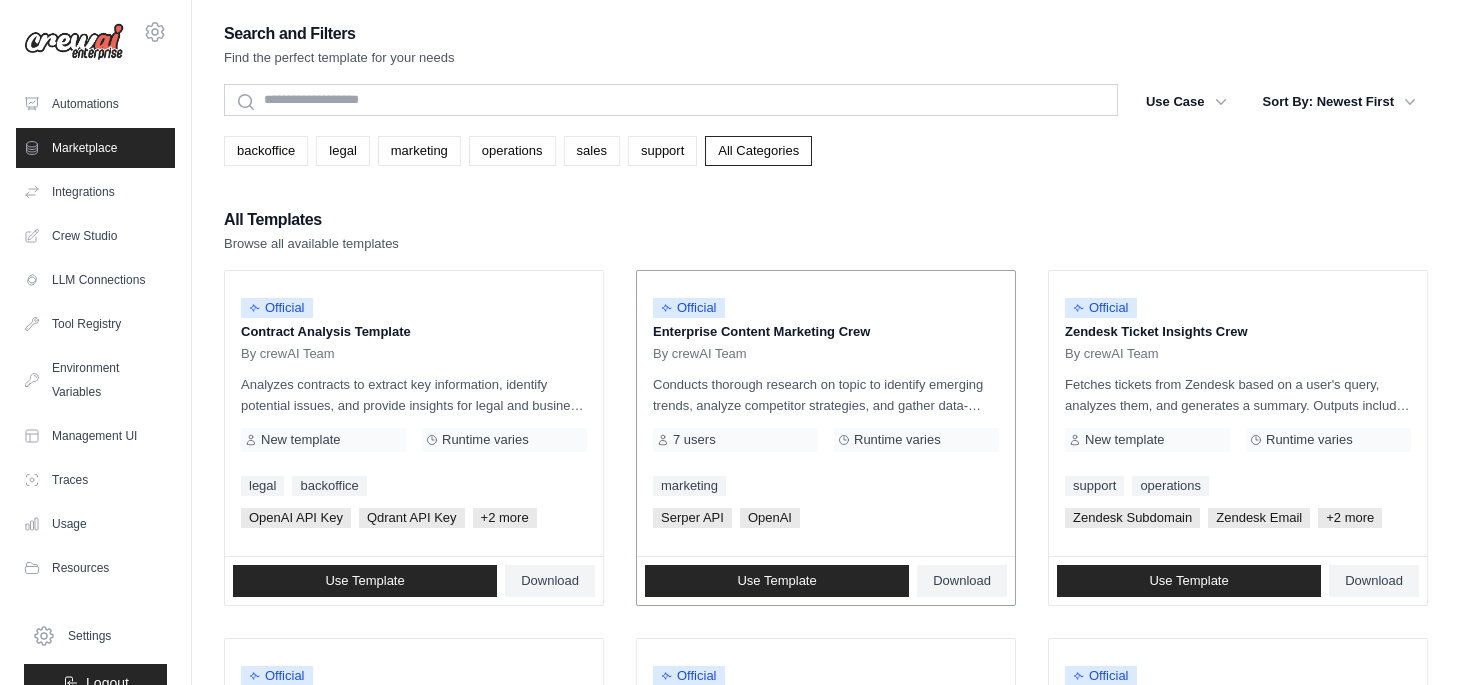 click on "Official
Enterprise Content Marketing Crew
By
crewAI Team
Conducts thorough research on topic to identify emerging trends, analyze competitor strategies, and gather data-driven insights, focusing on 2024. Based on this research, generates engaging content ideas tailored to your brand voice and target audience. Outputs include a list of key insights in bullet points, along with detailed outlines for at least 5 content pieces in multiple formats (blog posts, social media content, infographics, etc.), complete with descriptions, target audiences, and distribution strategies.
7
users" at bounding box center [826, 413] 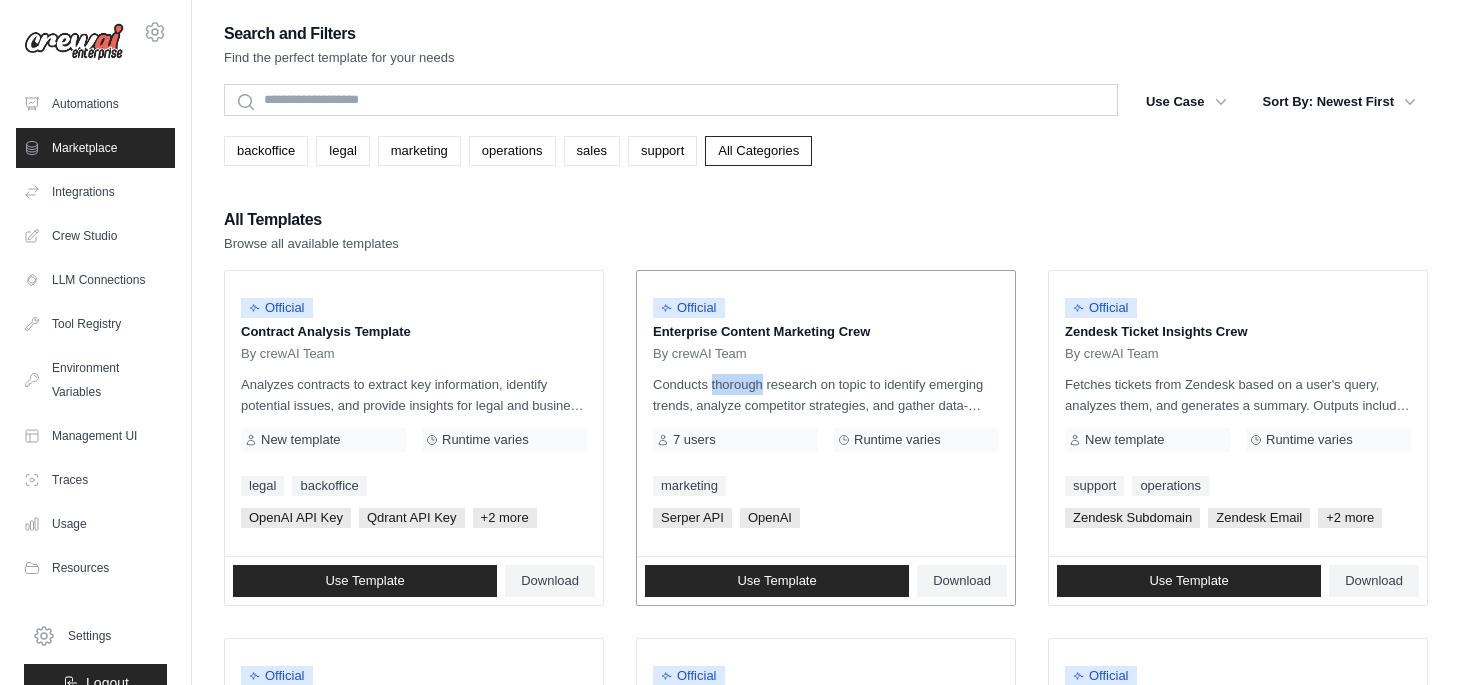click on "Official
Enterprise Content Marketing Crew
By
crewAI Team
Conducts thorough research on topic to identify emerging trends, analyze competitor strategies, and gather data-driven insights, focusing on 2024. Based on this research, generates engaging content ideas tailored to your brand voice and target audience. Outputs include a list of key insights in bullet points, along with detailed outlines for at least 5 content pieces in multiple formats (blog posts, social media content, infographics, etc.), complete with descriptions, target audiences, and distribution strategies.
7
users" at bounding box center (826, 413) 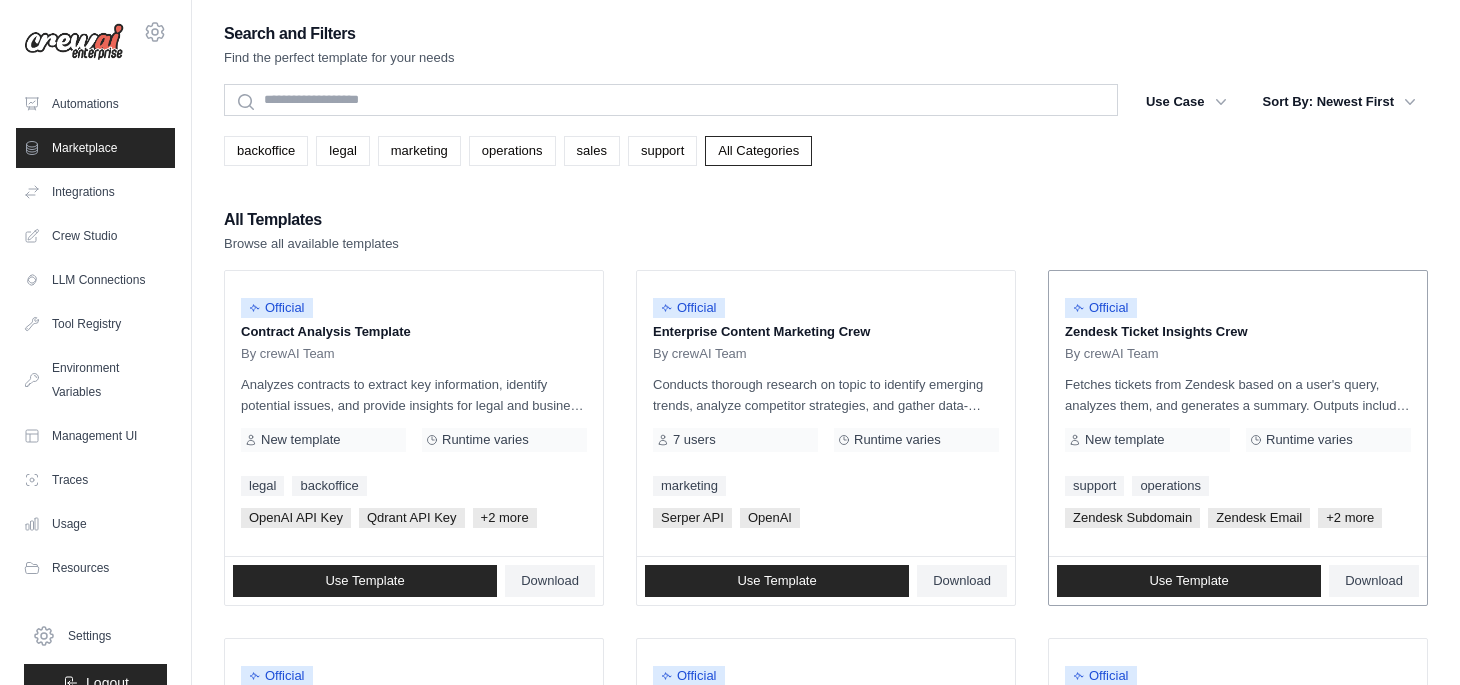 click on "Zendesk Ticket Insights Crew" at bounding box center [1238, 332] 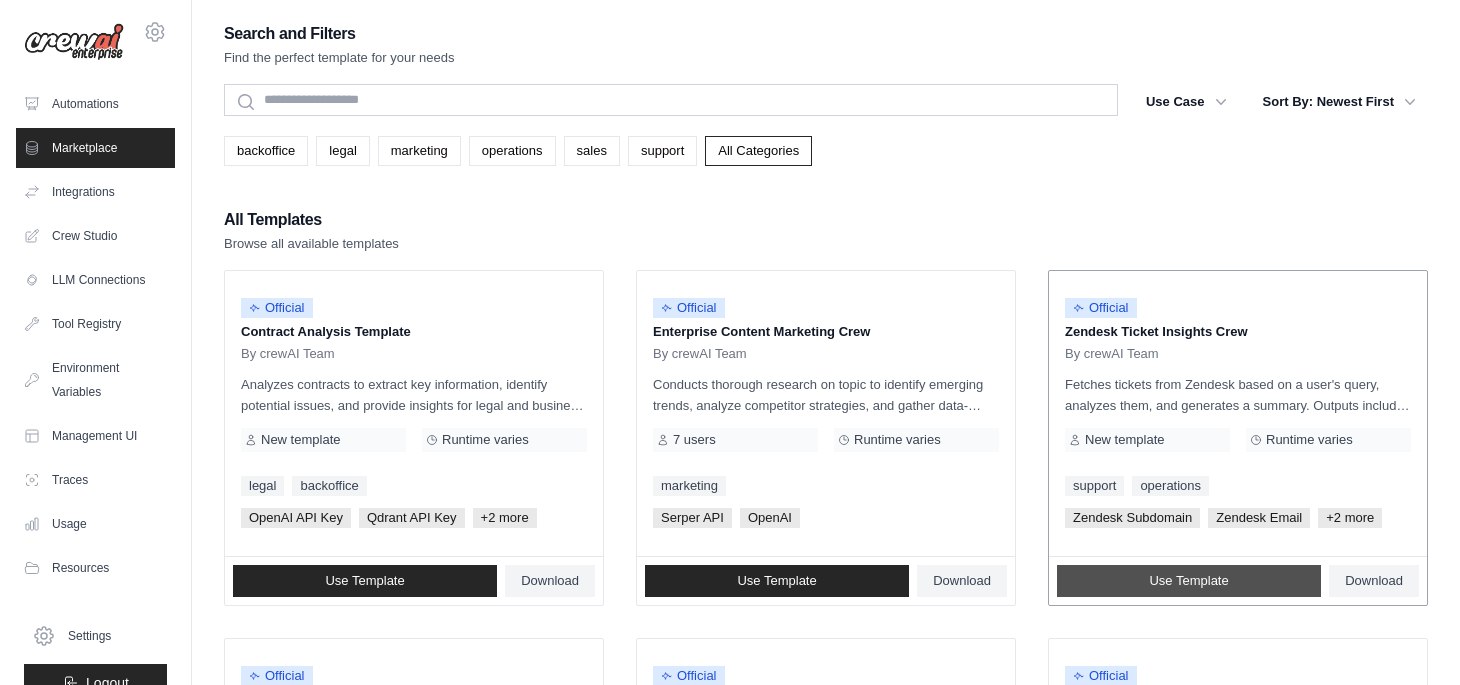 click on "Use Template" at bounding box center [1189, 581] 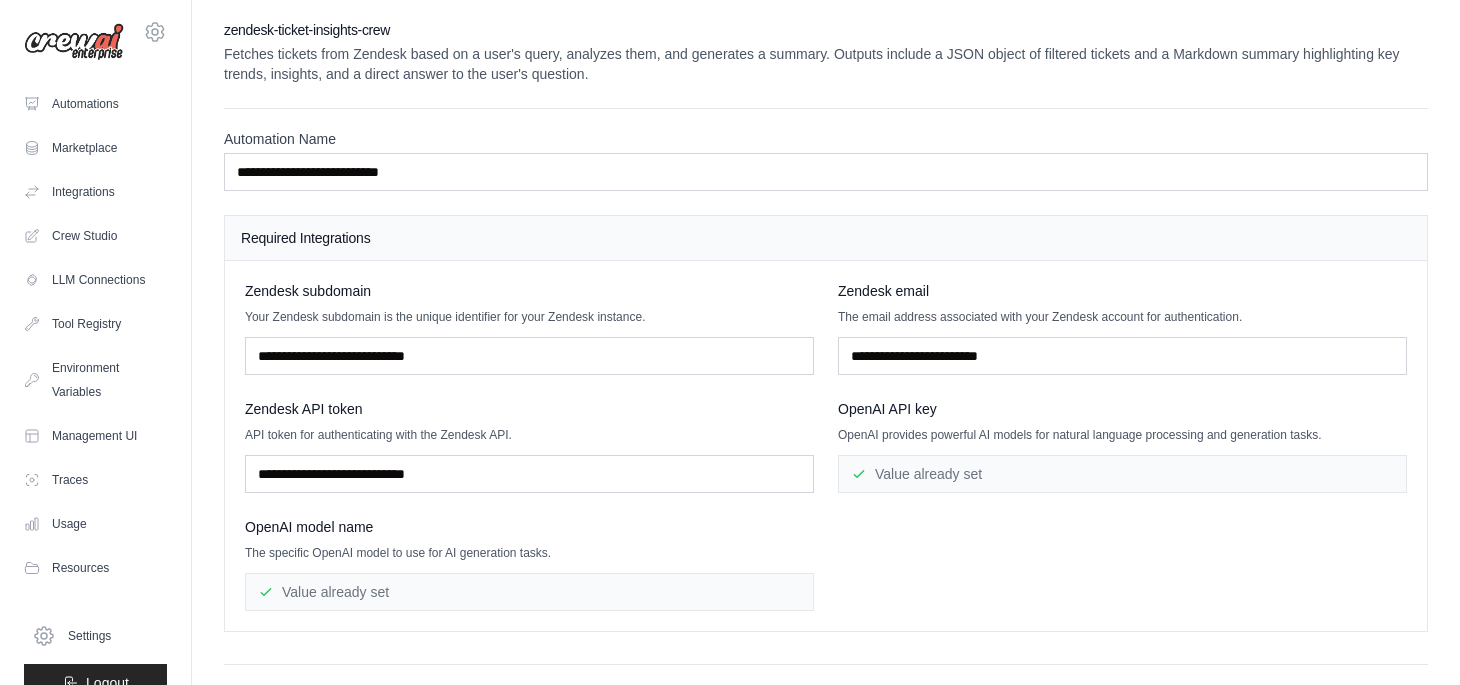 scroll, scrollTop: 66, scrollLeft: 0, axis: vertical 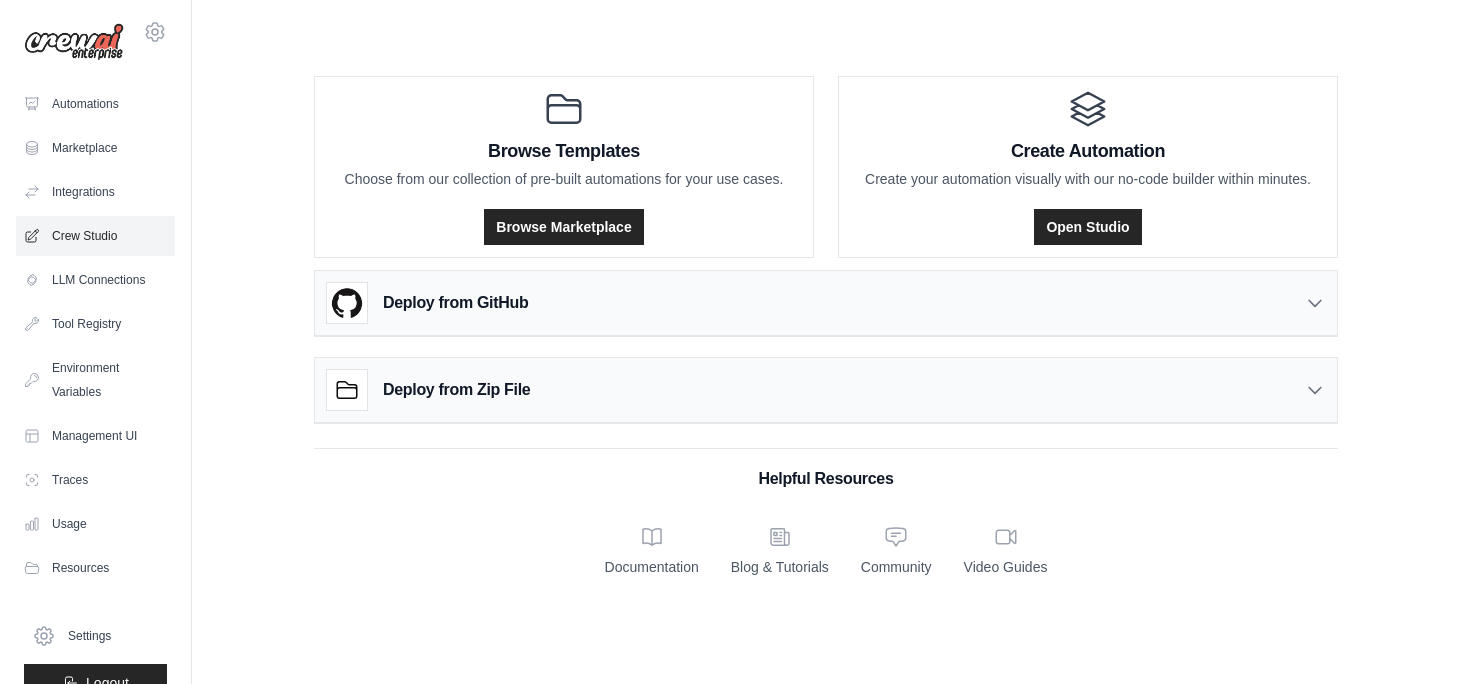 click on "Crew Studio" at bounding box center (95, 236) 